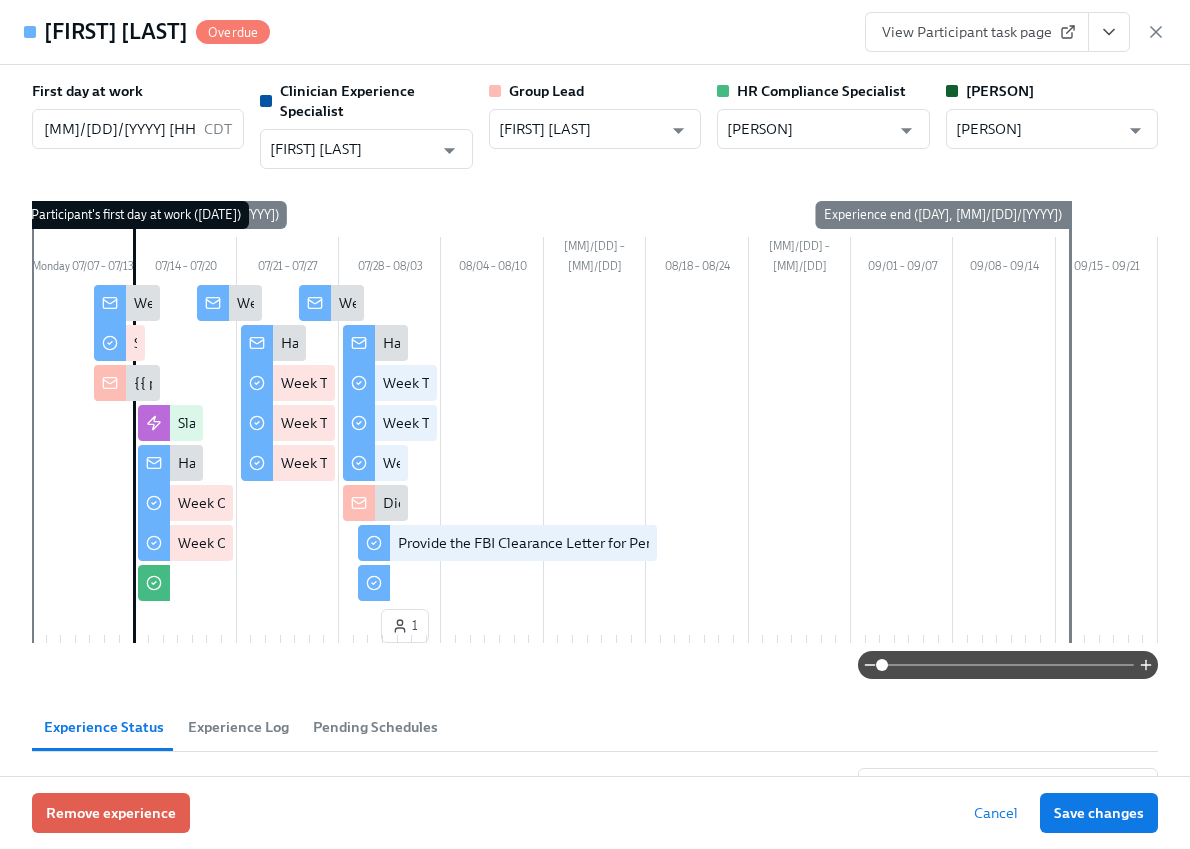 scroll, scrollTop: 1800, scrollLeft: 0, axis: vertical 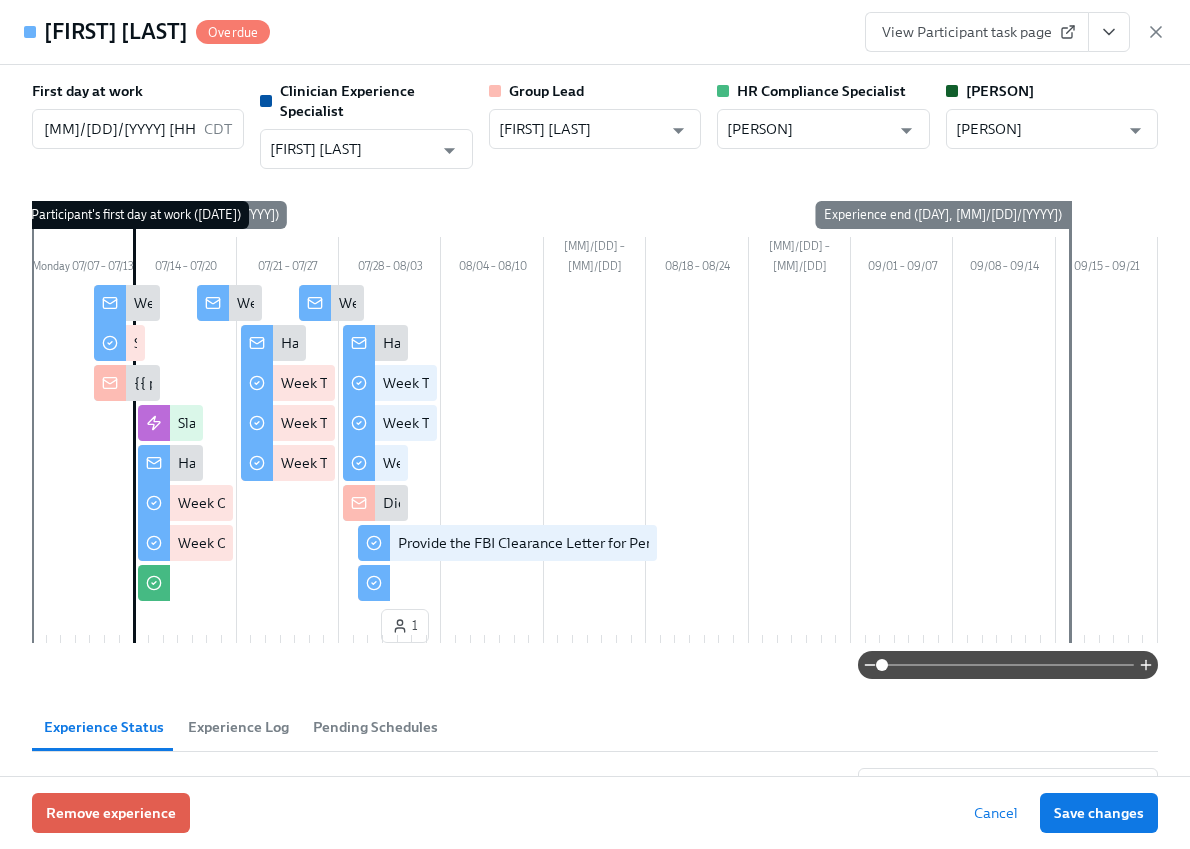click 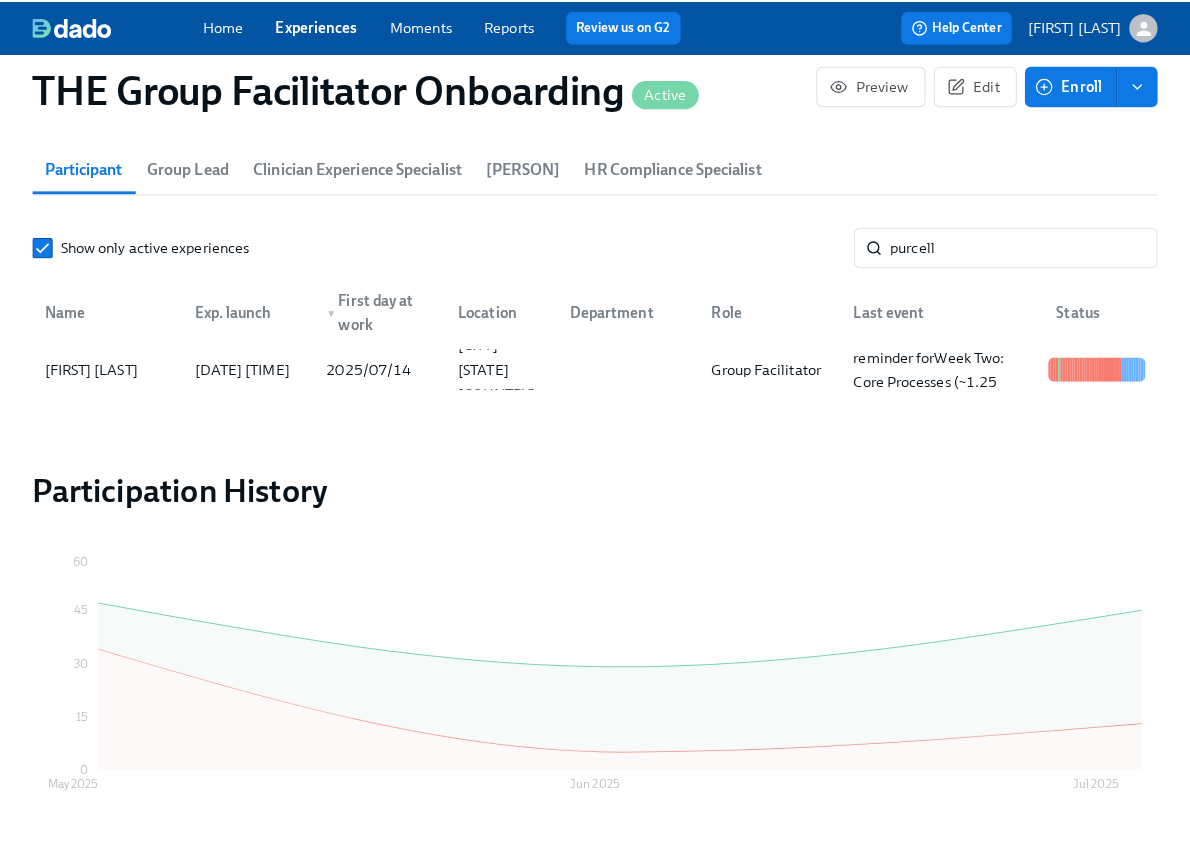 scroll, scrollTop: 0, scrollLeft: 28246, axis: horizontal 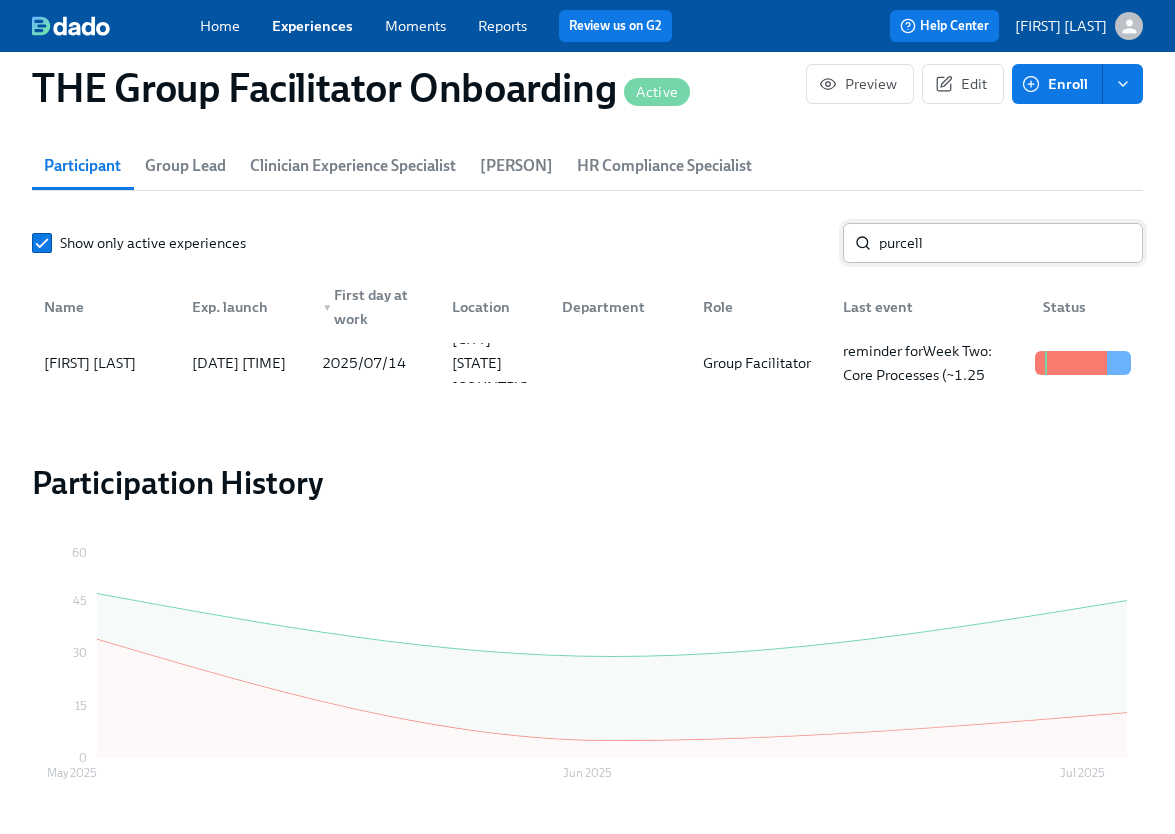 click on "purcell" at bounding box center [1011, 243] 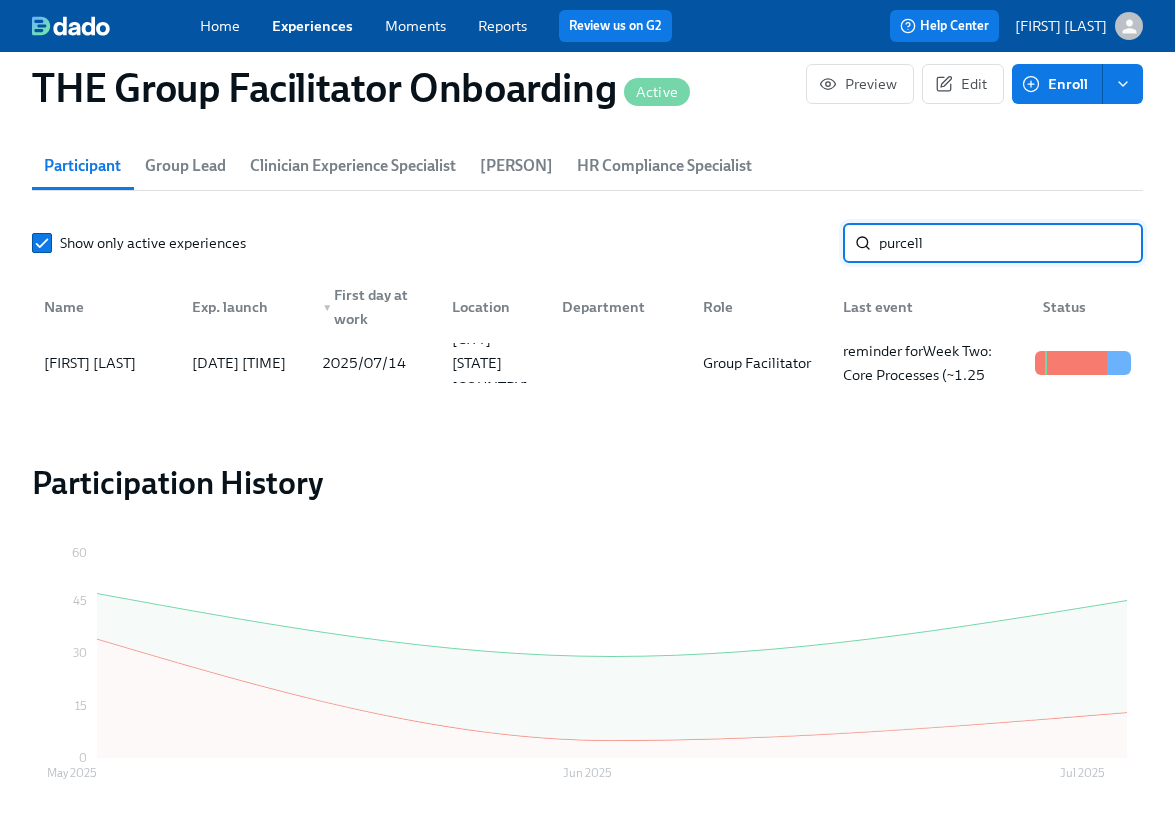 click on "purcell" at bounding box center [1011, 243] 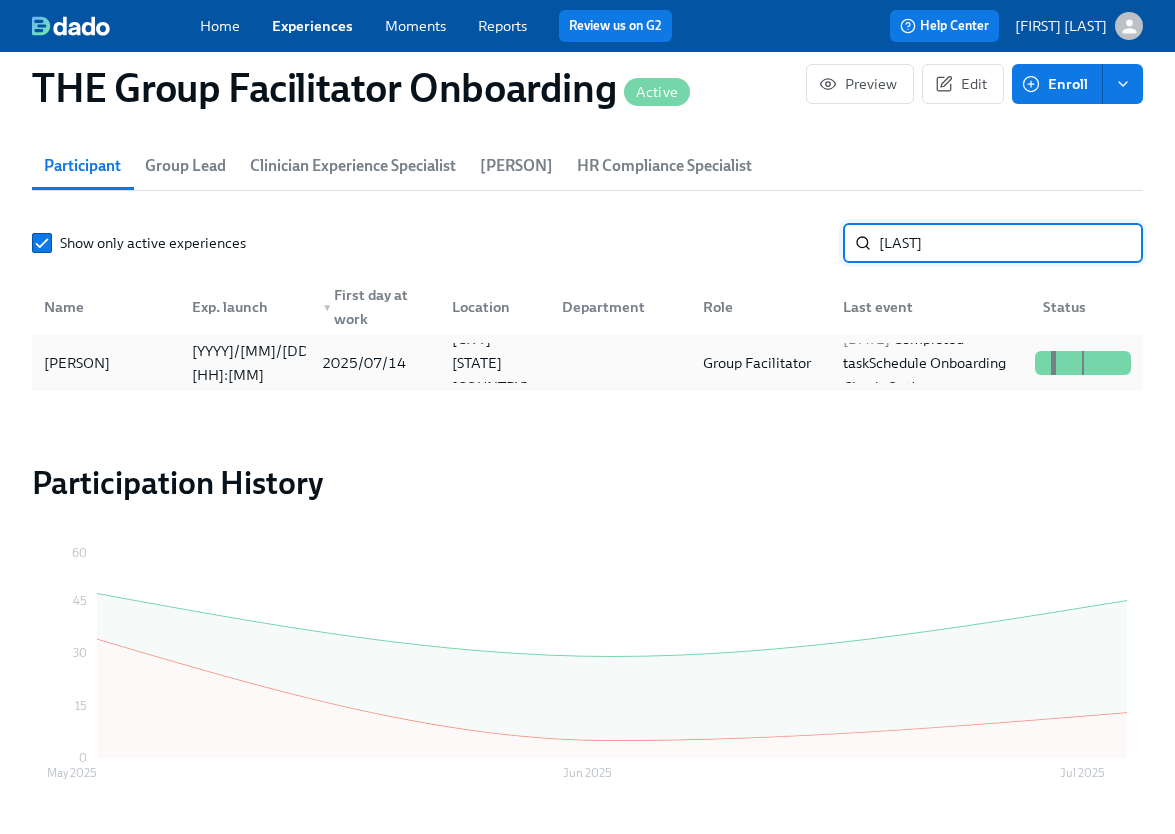 click on "Laura Smalt" at bounding box center (106, 363) 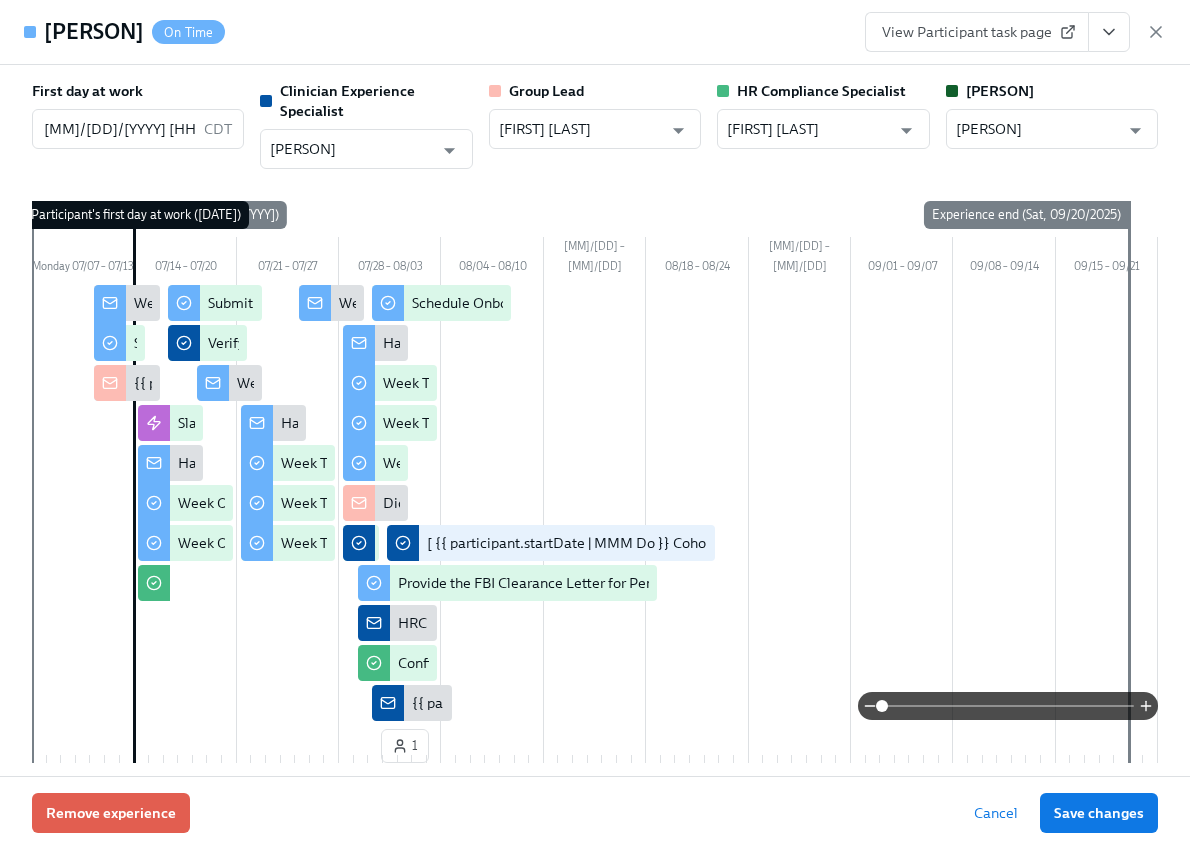 click 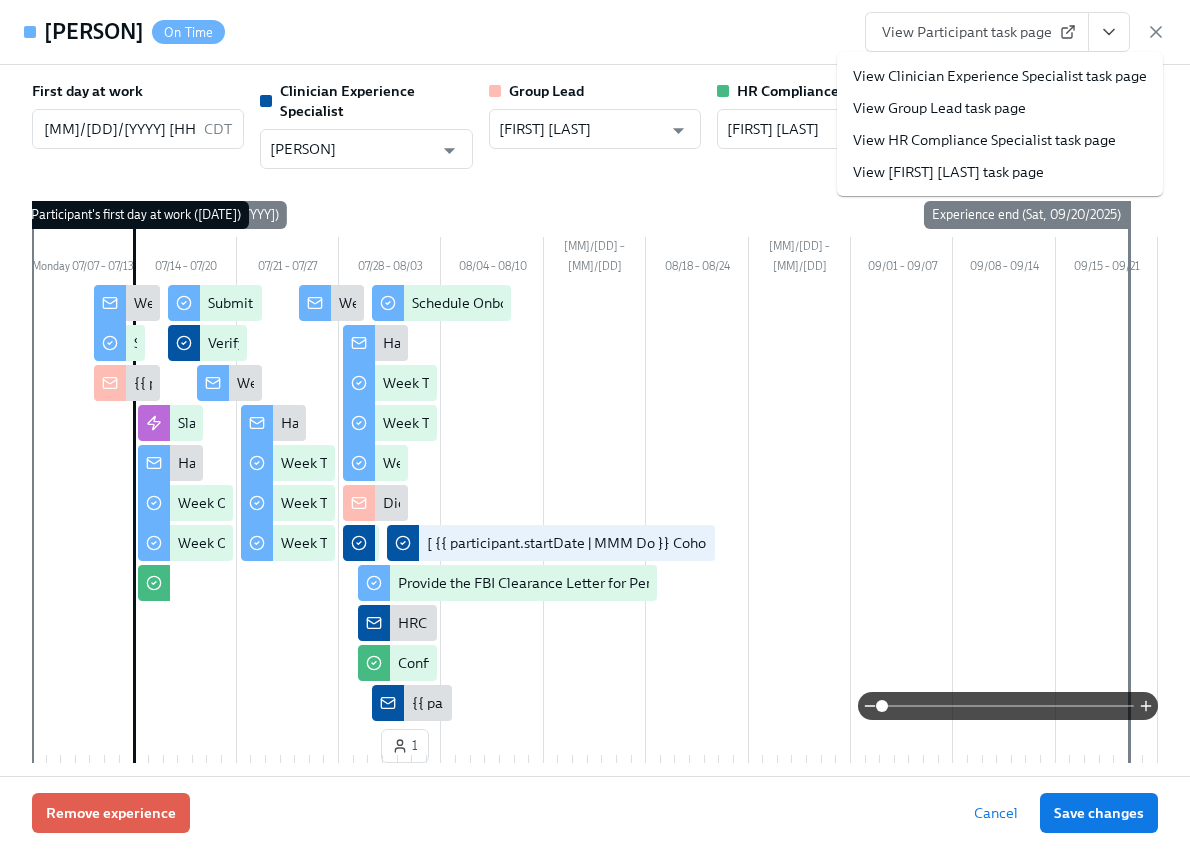 click on "View Clinician Experience Specialist task page" at bounding box center [1000, 76] 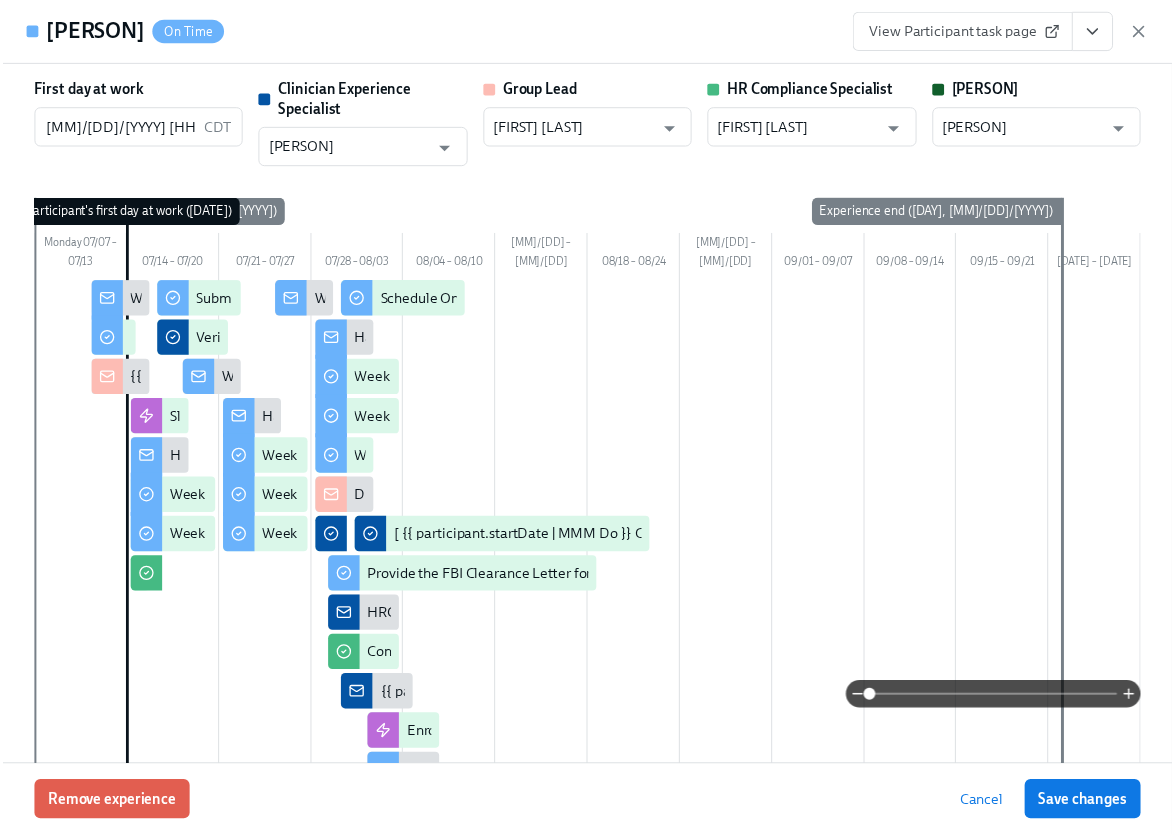 scroll, scrollTop: 0, scrollLeft: 28261, axis: horizontal 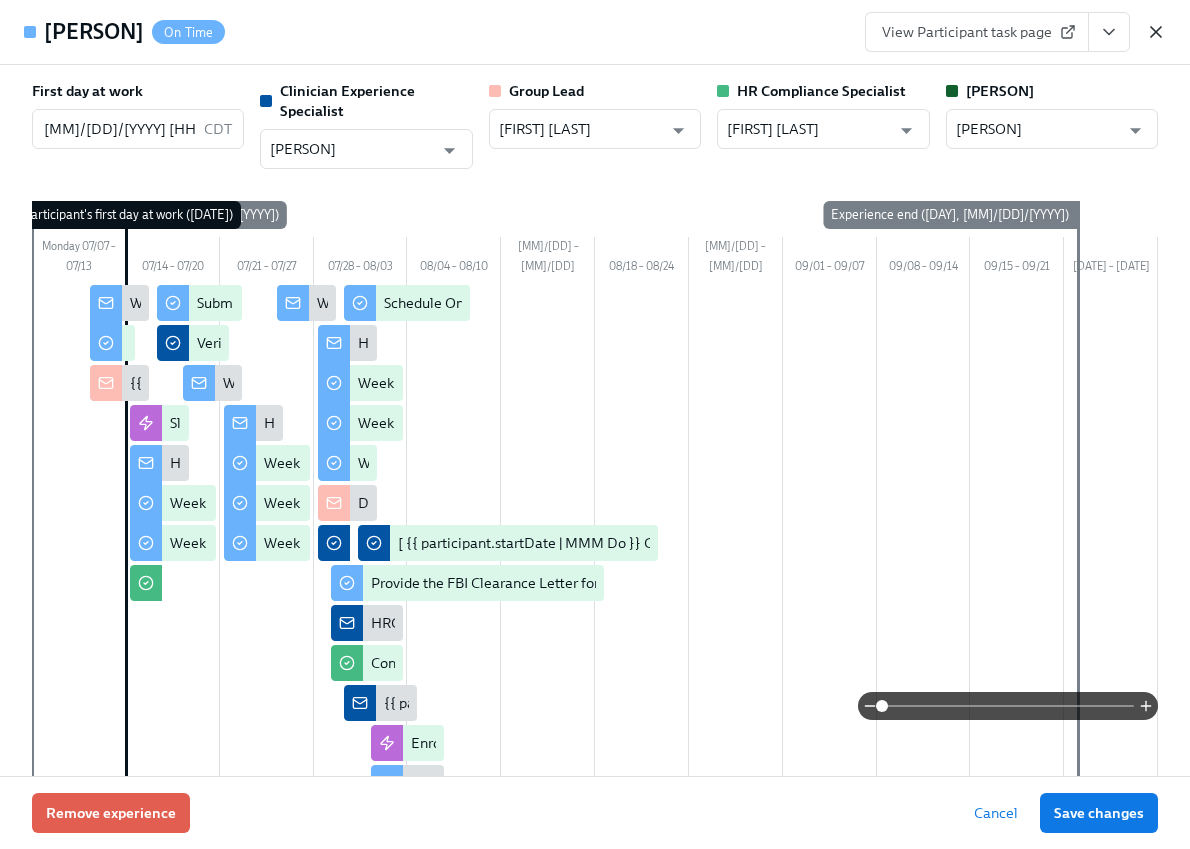 click 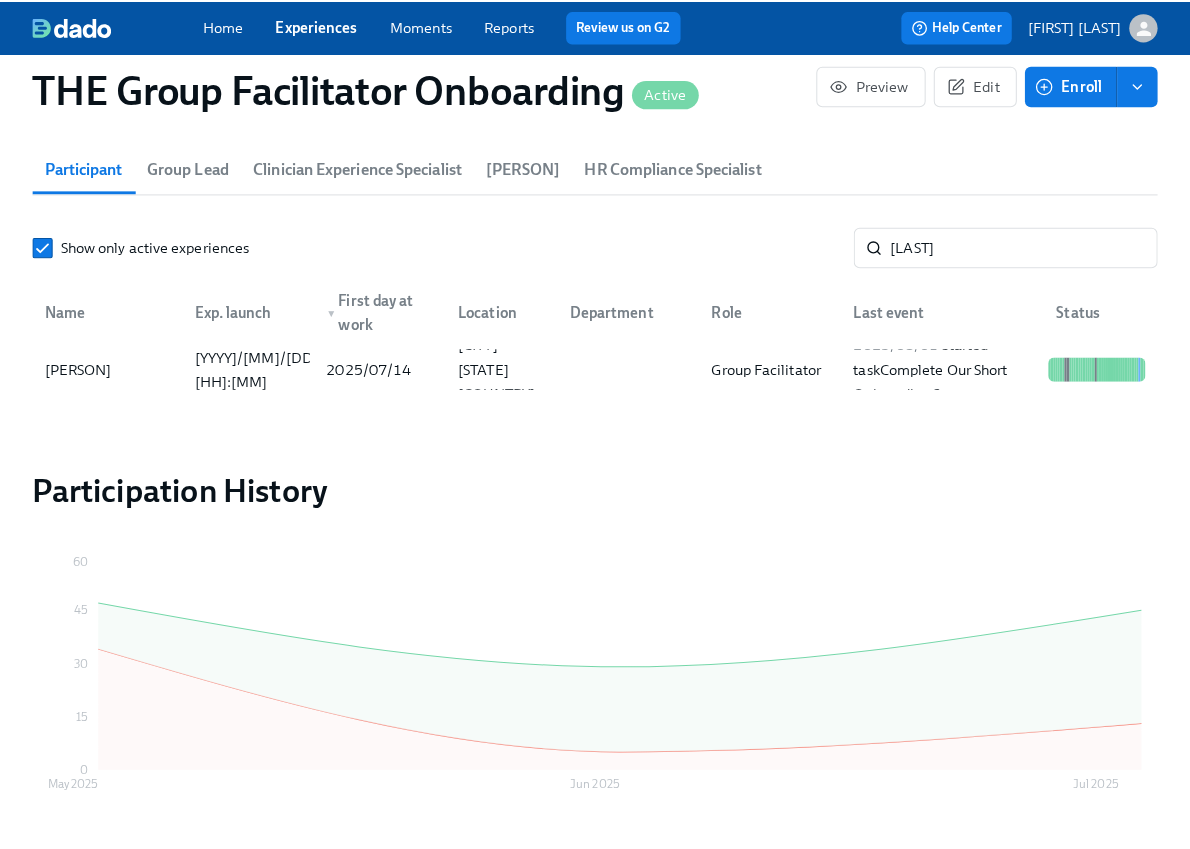 scroll, scrollTop: 0, scrollLeft: 28246, axis: horizontal 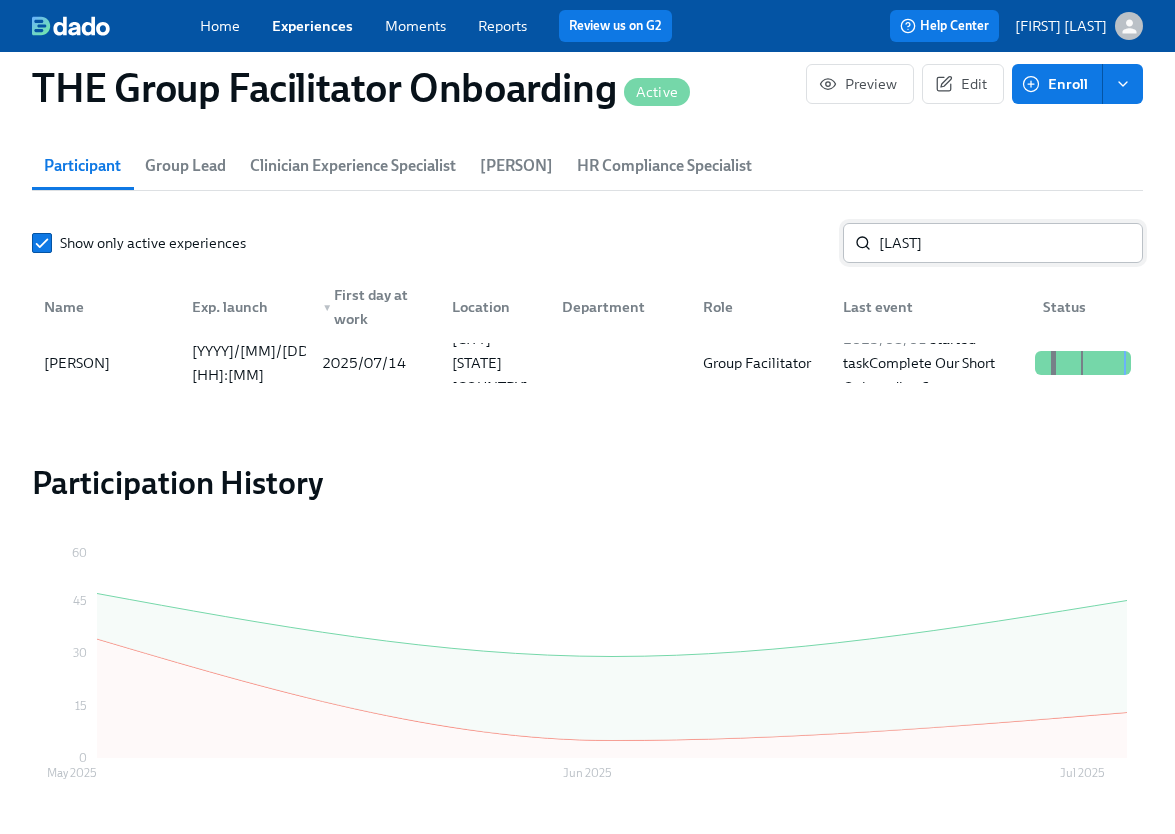 click on "smalt" at bounding box center [1011, 243] 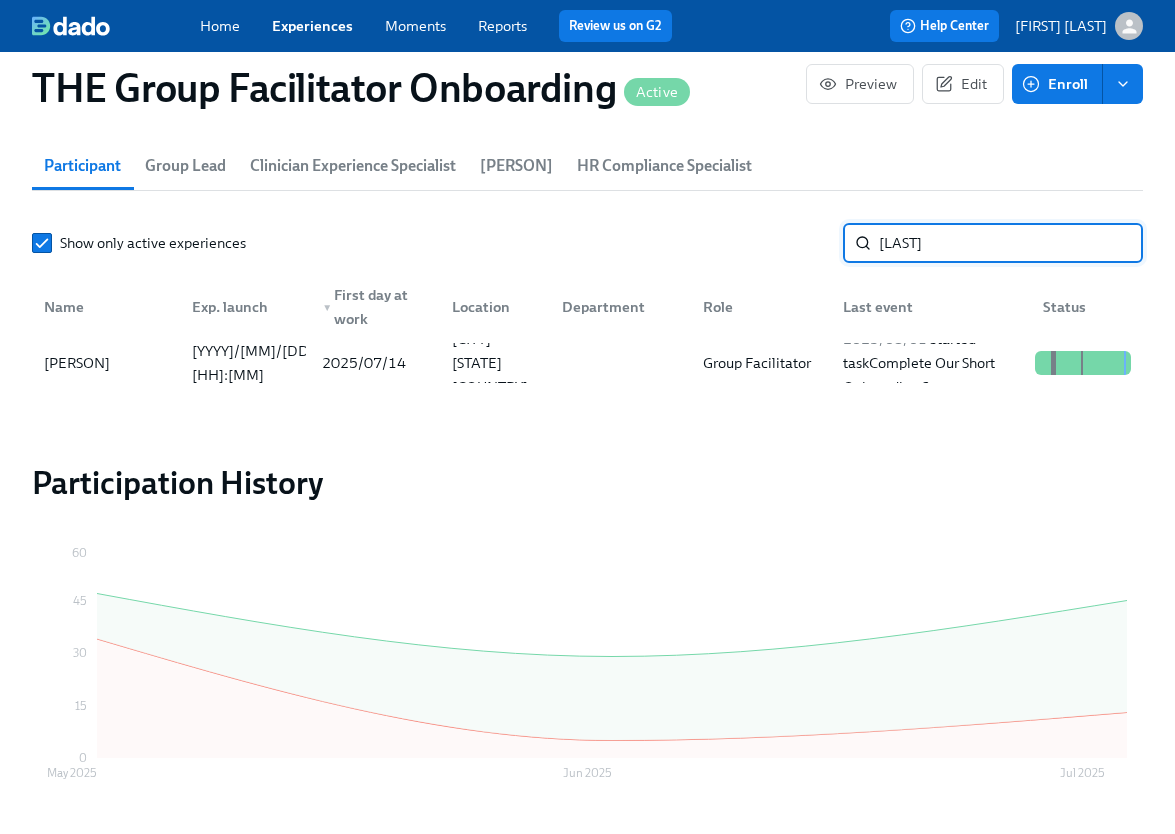 click on "smalt" at bounding box center [1011, 243] 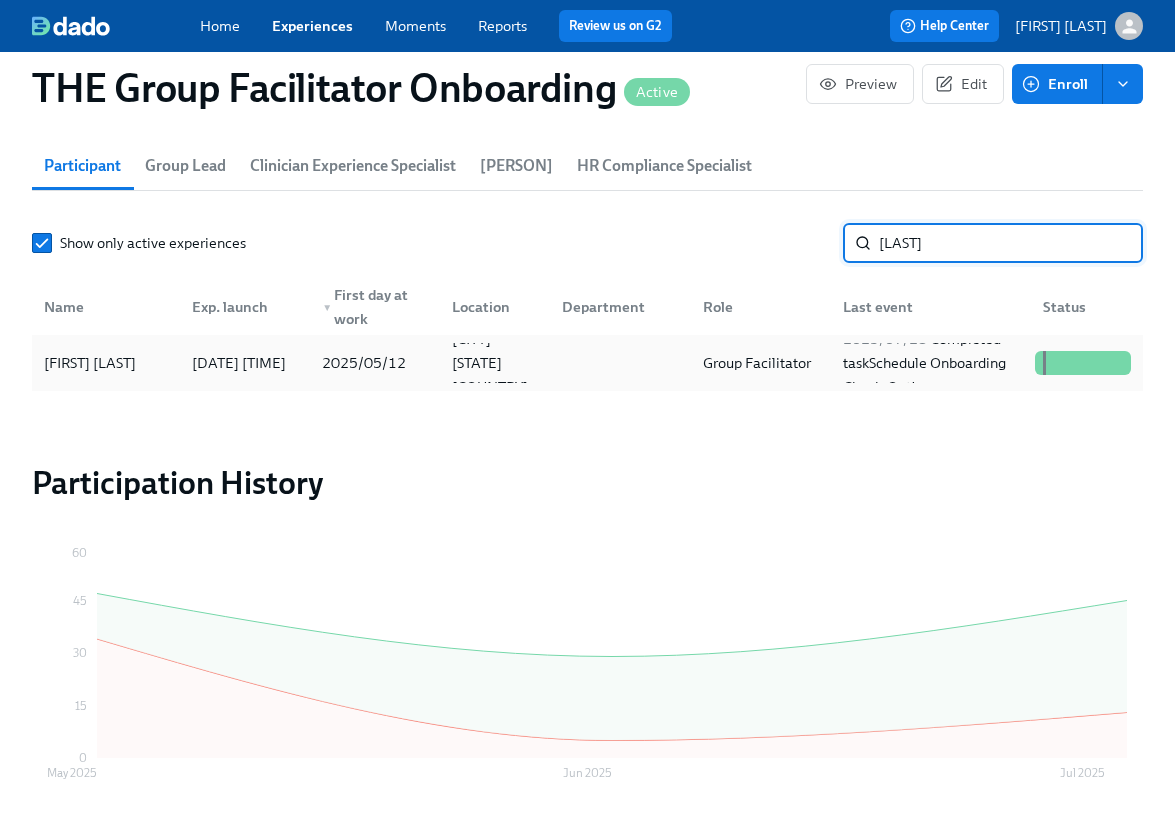 click on "Jana Percer" at bounding box center [90, 363] 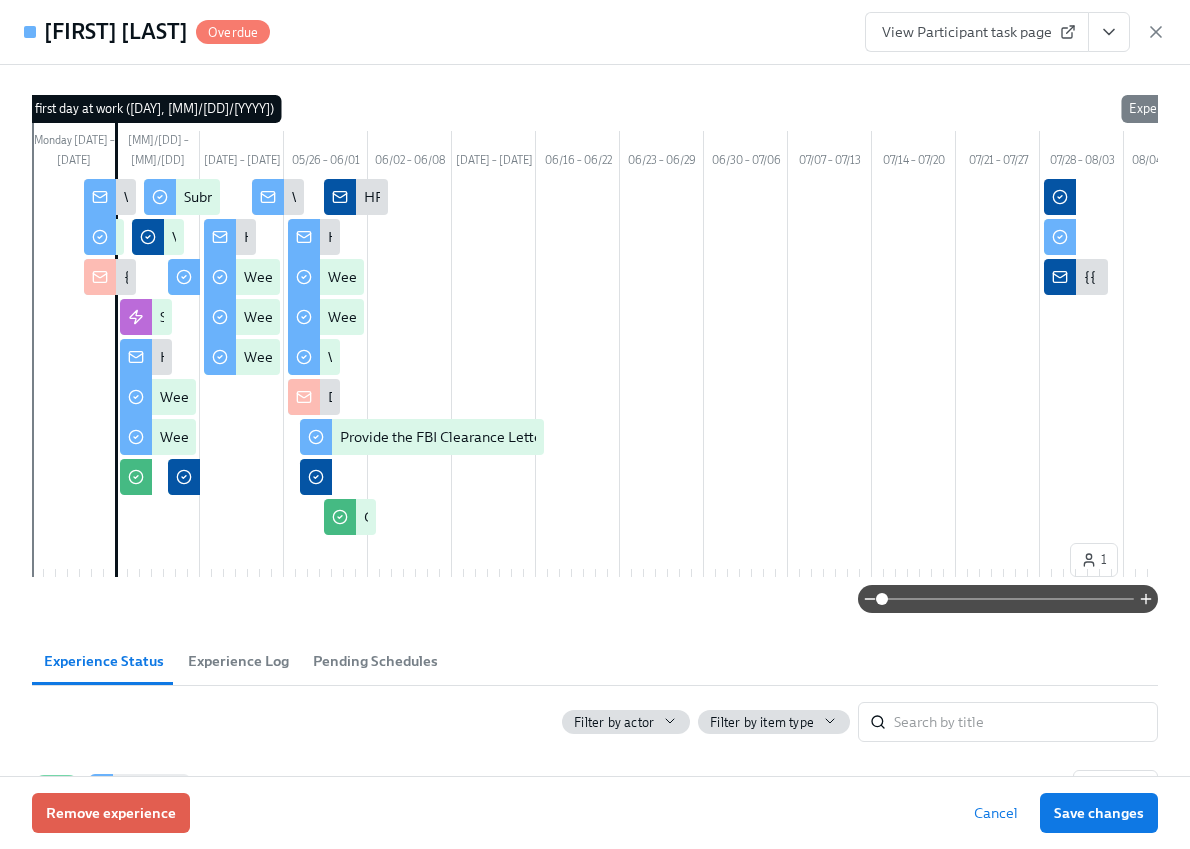 scroll, scrollTop: 0, scrollLeft: 0, axis: both 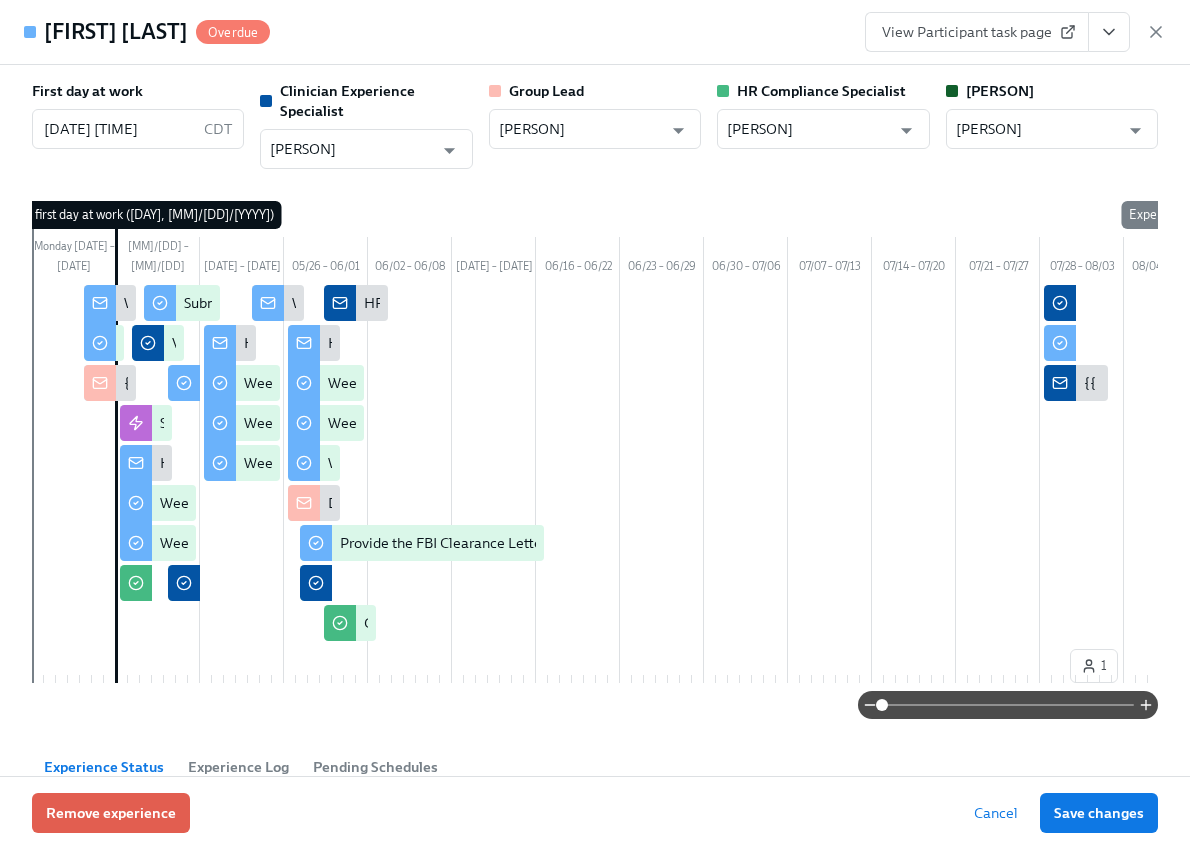 click 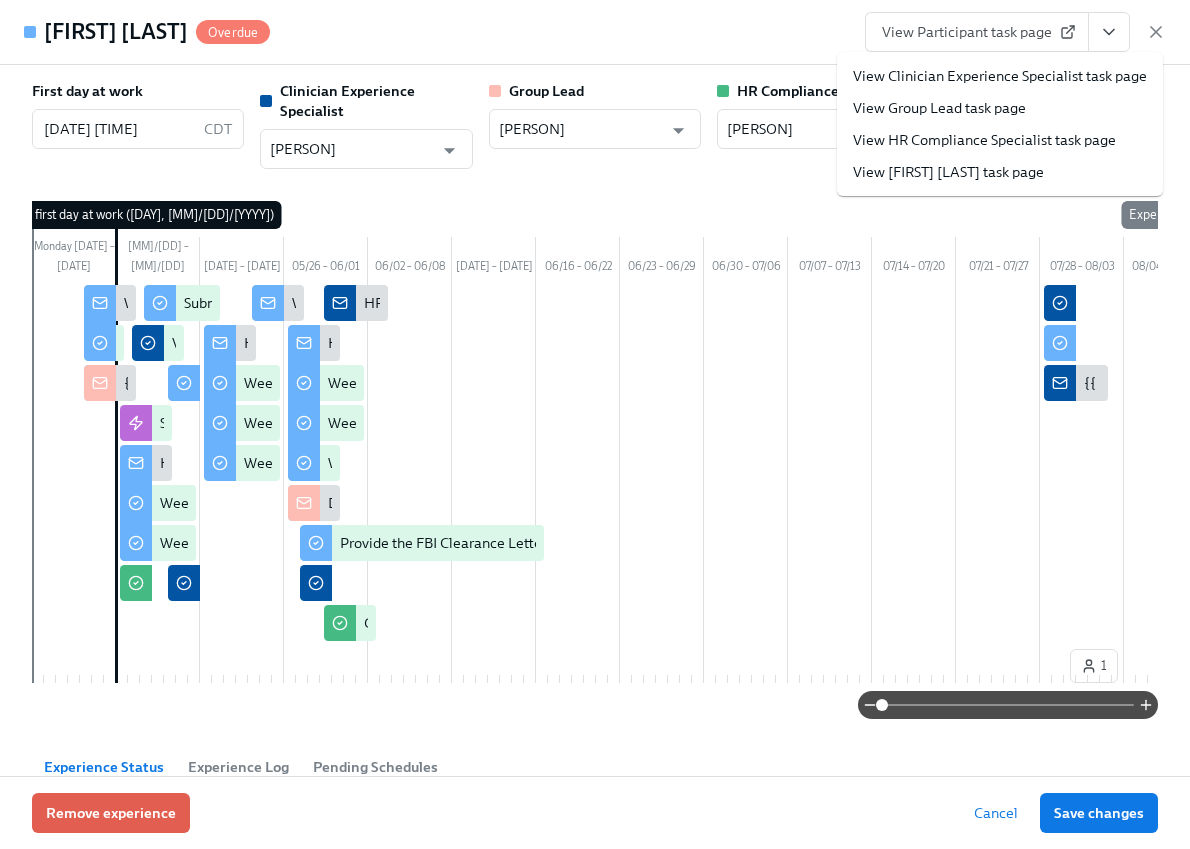click on "View Clinician Experience Specialist task page" at bounding box center (1000, 76) 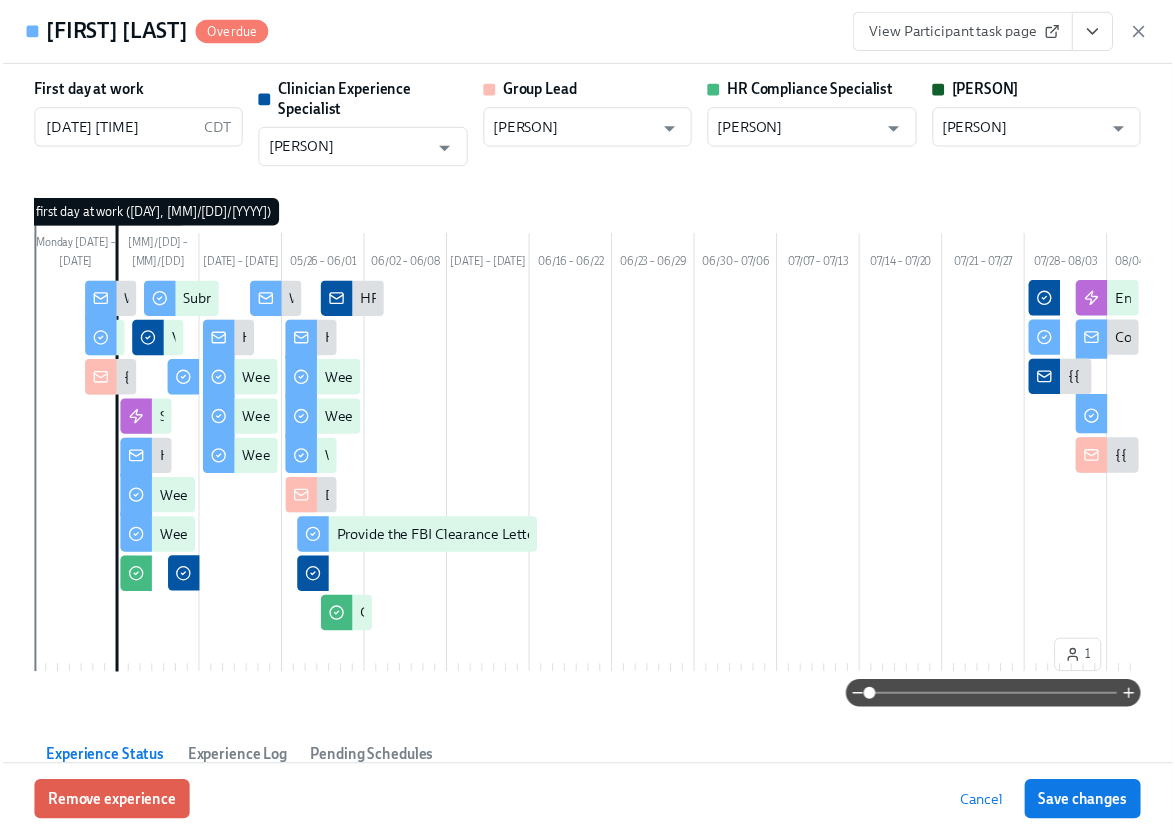 scroll, scrollTop: 0, scrollLeft: 28261, axis: horizontal 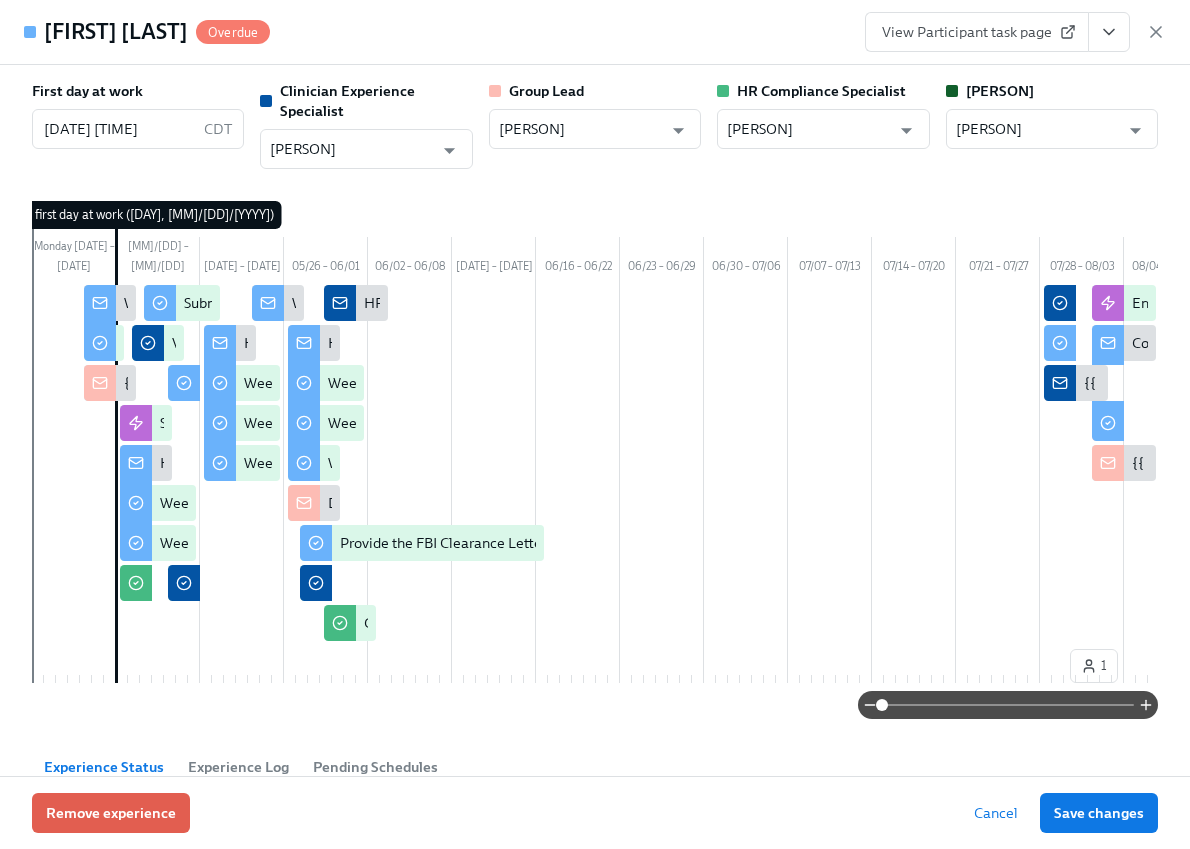 click on "View Participant task page" at bounding box center (1015, 32) 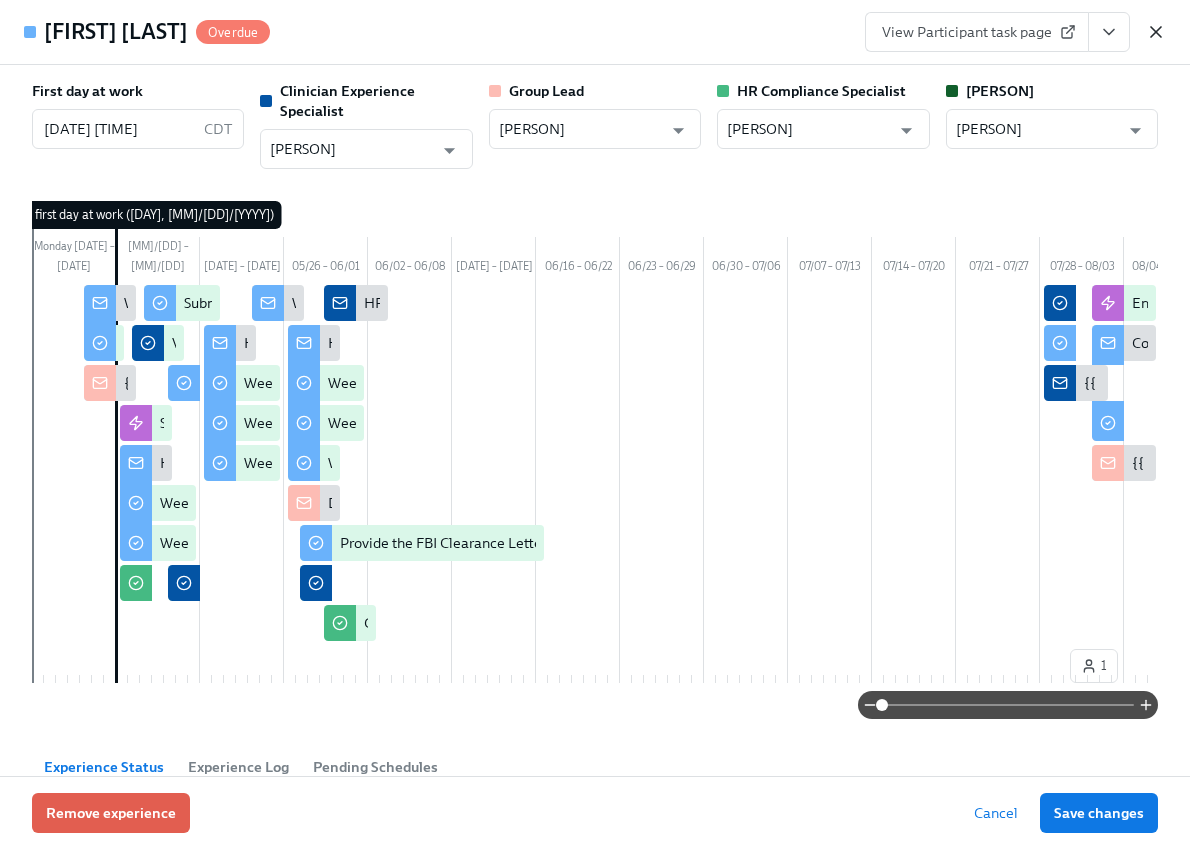 click 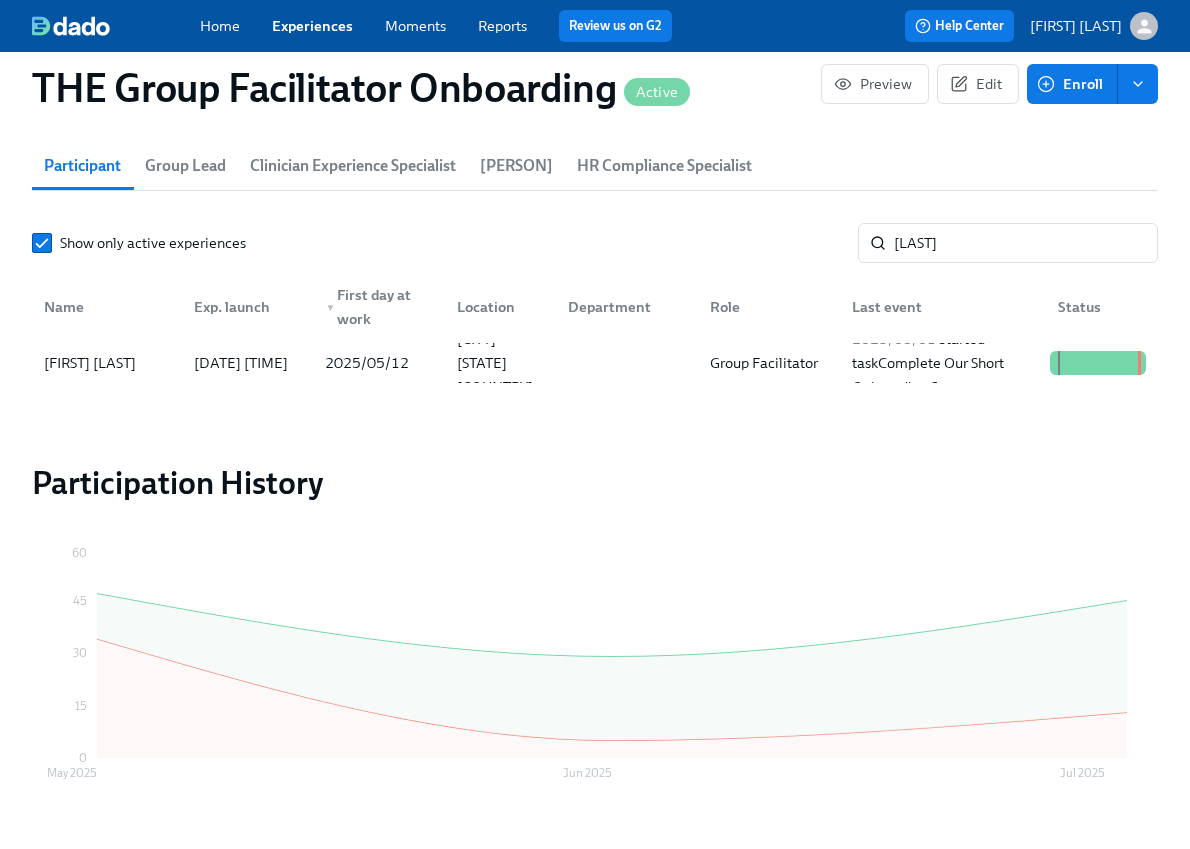 scroll, scrollTop: 0, scrollLeft: 28246, axis: horizontal 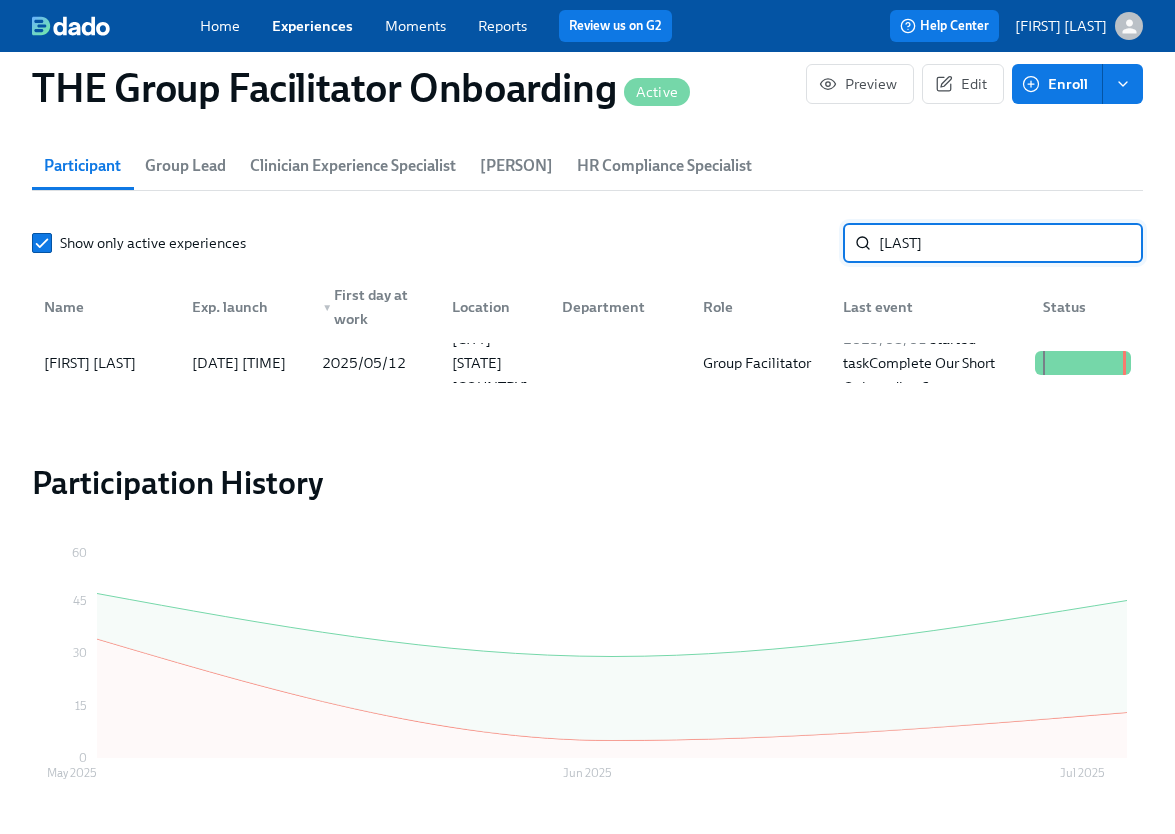click on "percer" at bounding box center [1011, 243] 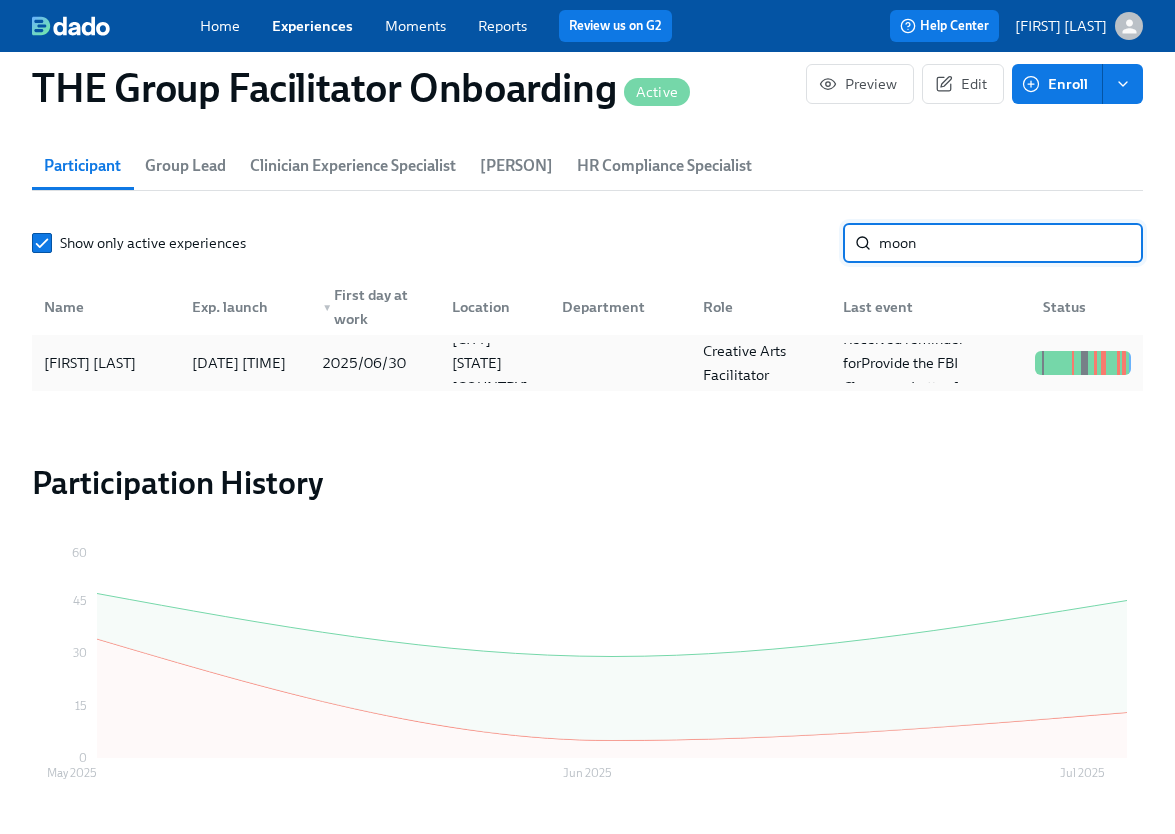 type on "moon" 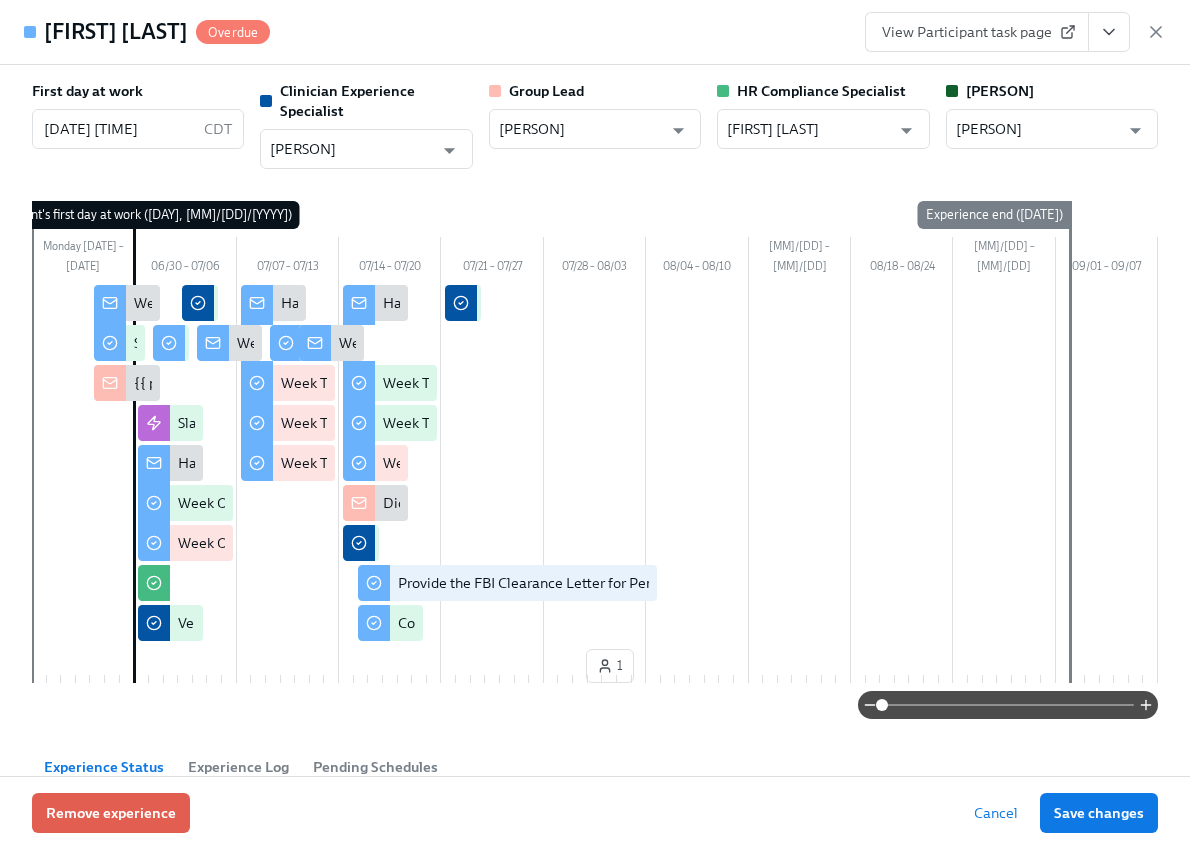 click 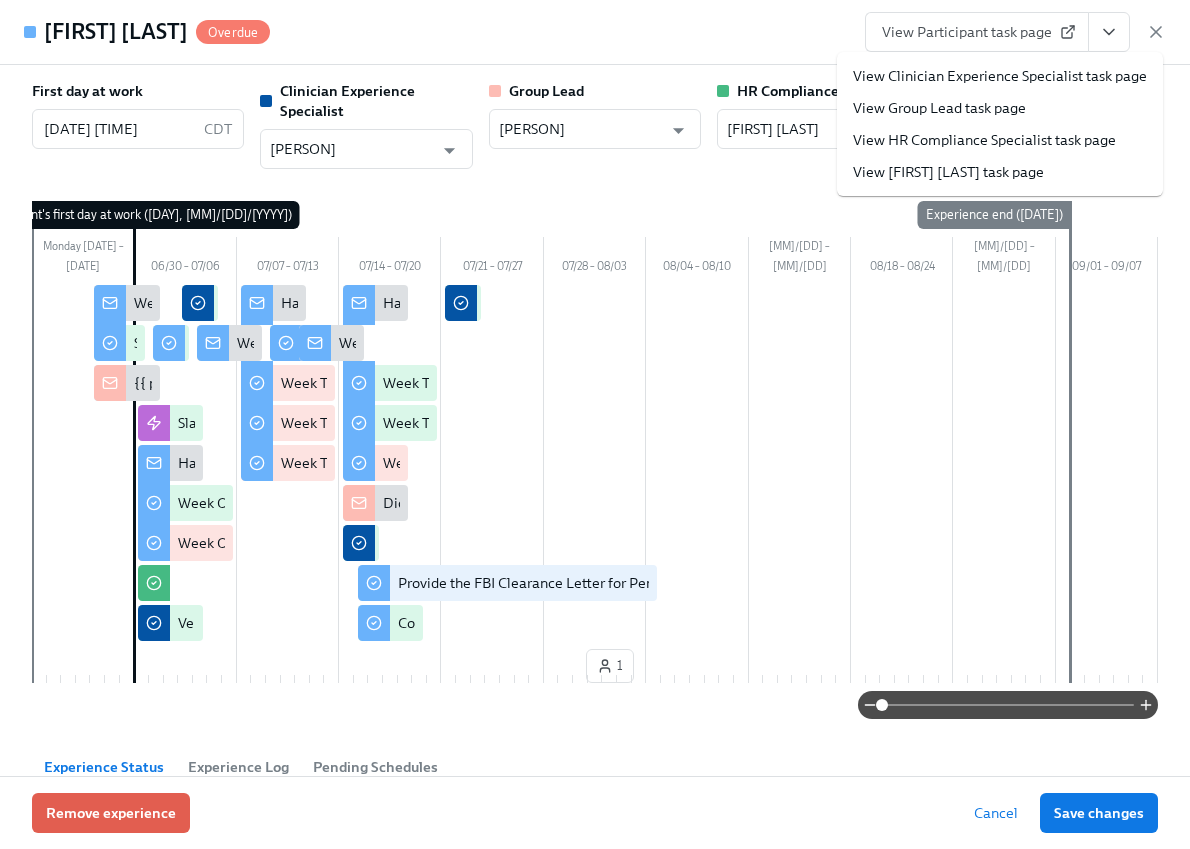click on "View Clinician Experience Specialist task page" at bounding box center [1000, 76] 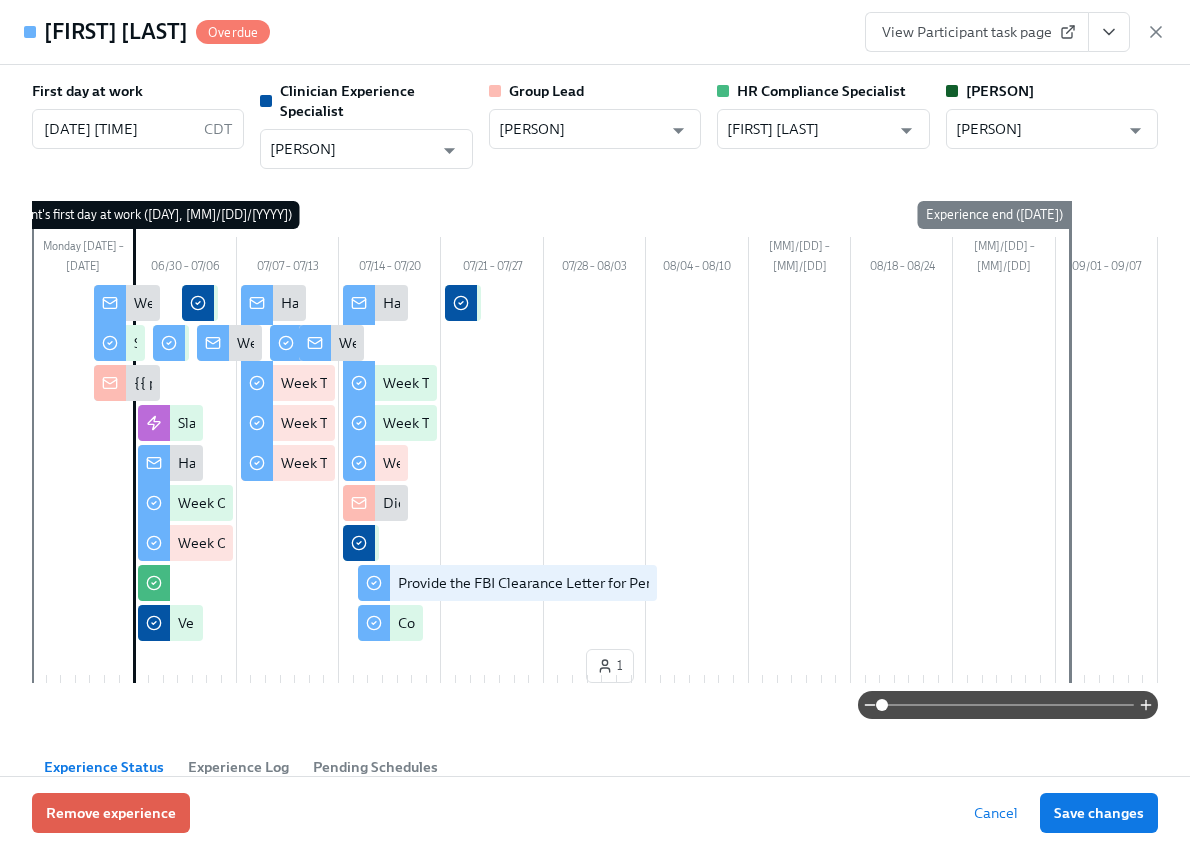 scroll, scrollTop: 0, scrollLeft: 28261, axis: horizontal 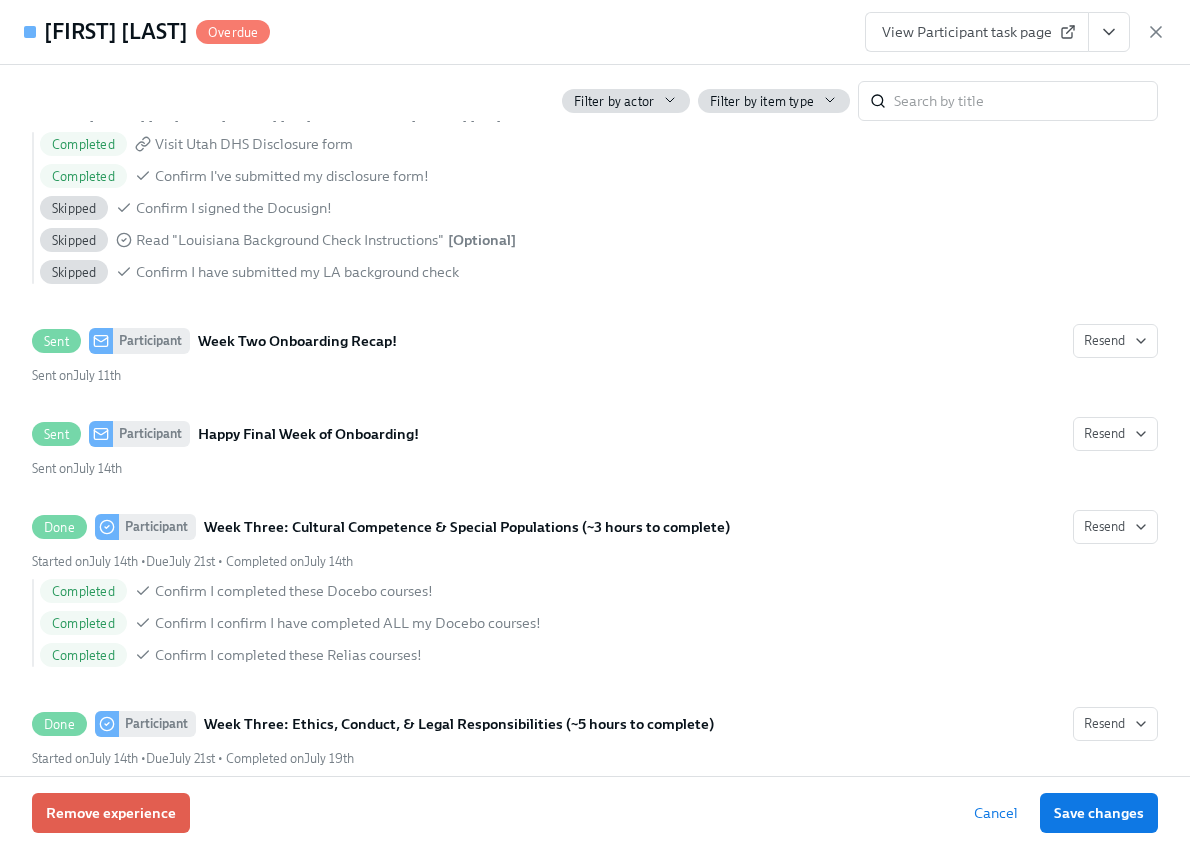 click on "First day at work 06/30/2025 09:00 AM CDT ​ Clinician Experience Specialist Maggie Greenawalt ​ Group Lead Priscilla Cerdas ​ HR Compliance Specialist Michelle Winograd ​ Paige Eber Paige Eber ​ Monday  06/23 – 06/29 06/30 – 07/06 07/07 – 07/13 07/14 – 07/20 07/21 – 07/27 07/28 – 08/03 08/04 – 08/10 08/11 – 08/17 08/18 – 08/24 08/25 – 08/31 09/01 – 09/07 1 Experience start (Mon, 06/23/2025) Participant's first day at work (Mon, 06/30/2025) Experience end (Tue, 09/02/2025) Slack Invites Welcome To The Charlie Health Team! Software Set-Up Happy First Day! Week One: Welcome To Charlie Health Tasks! (~3 hours to complete) Week One: Essential Compliance Tasks (~6.5 hours to complete) Set-Up Elation Account Week One Onboarding Recap! Happy Week Two! Week Two: Get To Know Your Role (~4 hours to complete) Week Two: Core Processes (~1.25 hours to complete) Week Two: Compliance Crisis Response (~1.5 hours to complete) Week Two Onboarding Recap! Happy Final Week of Onboarding! ​ Sent" at bounding box center (595, 420) 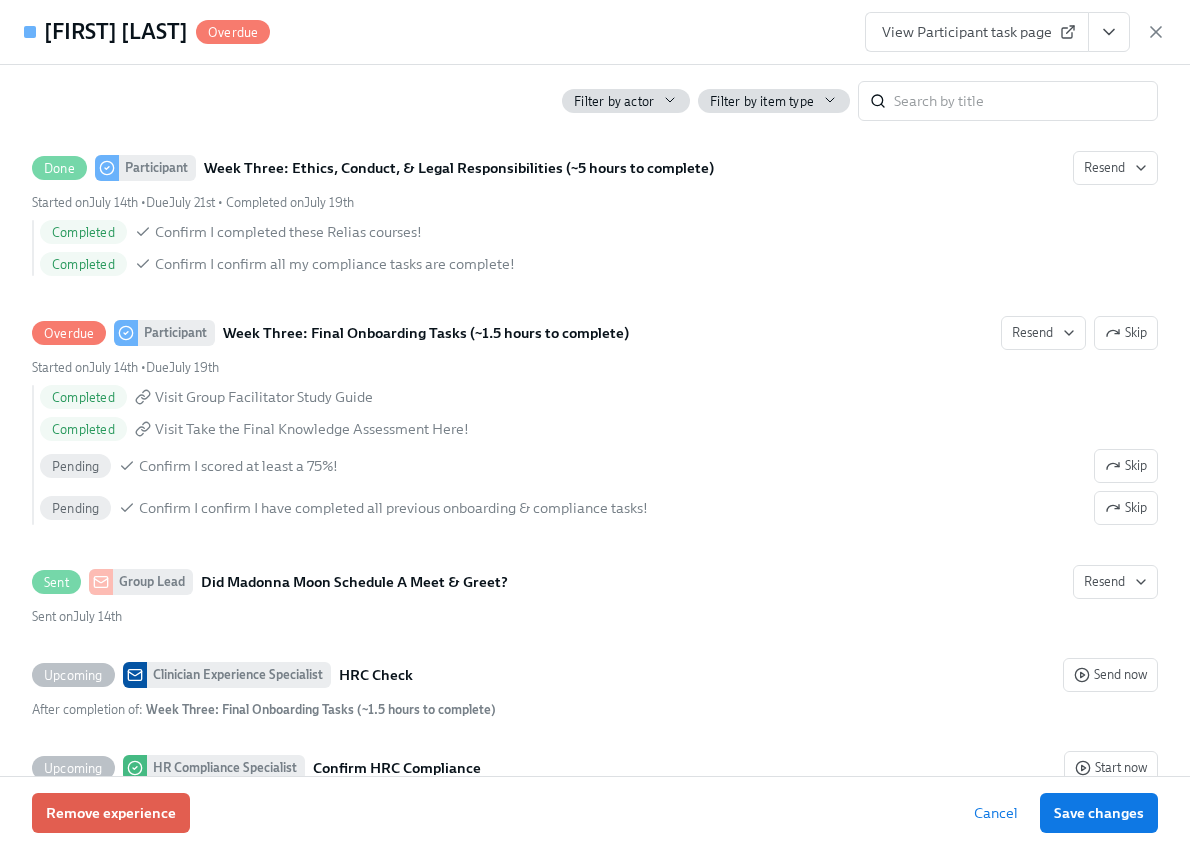 scroll, scrollTop: 4045, scrollLeft: 0, axis: vertical 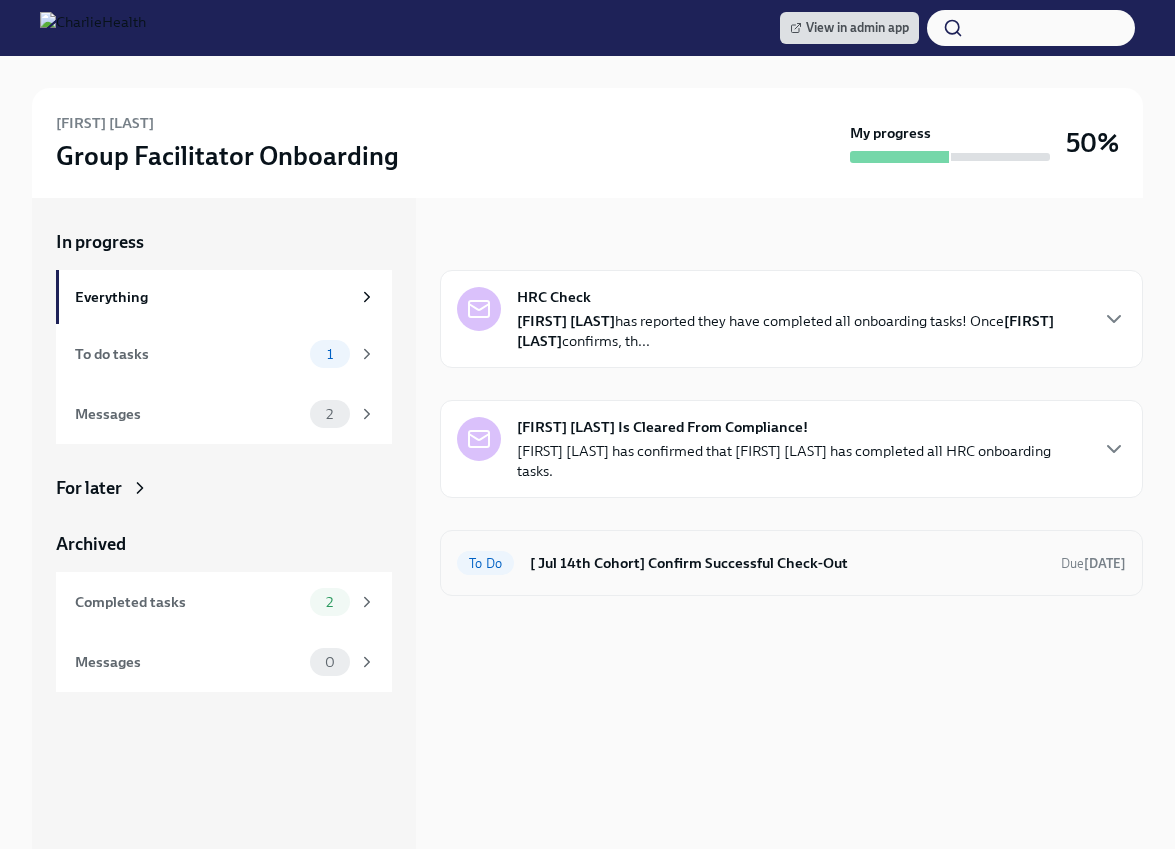 click on "[ Jul 14th Cohort] Confirm Successful Check-Out" at bounding box center (787, 563) 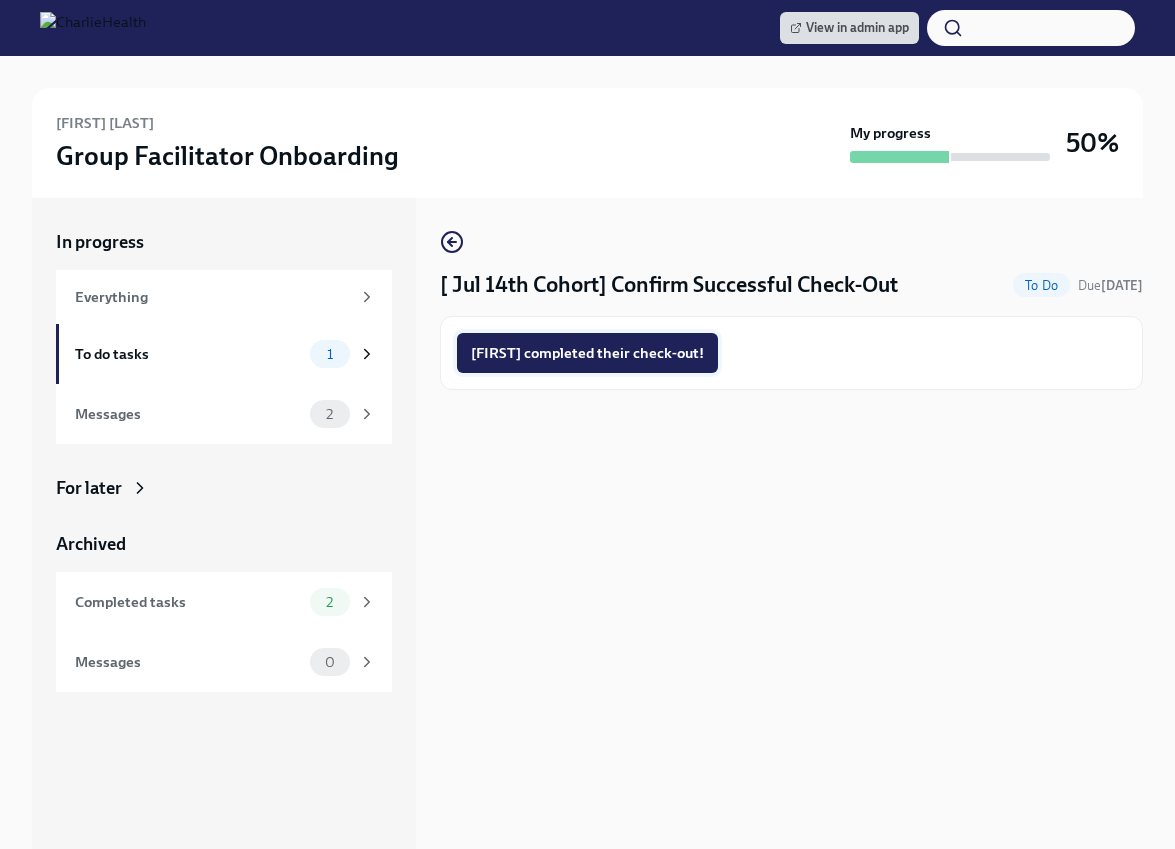 click on "Laura completed their check-out!" at bounding box center [587, 353] 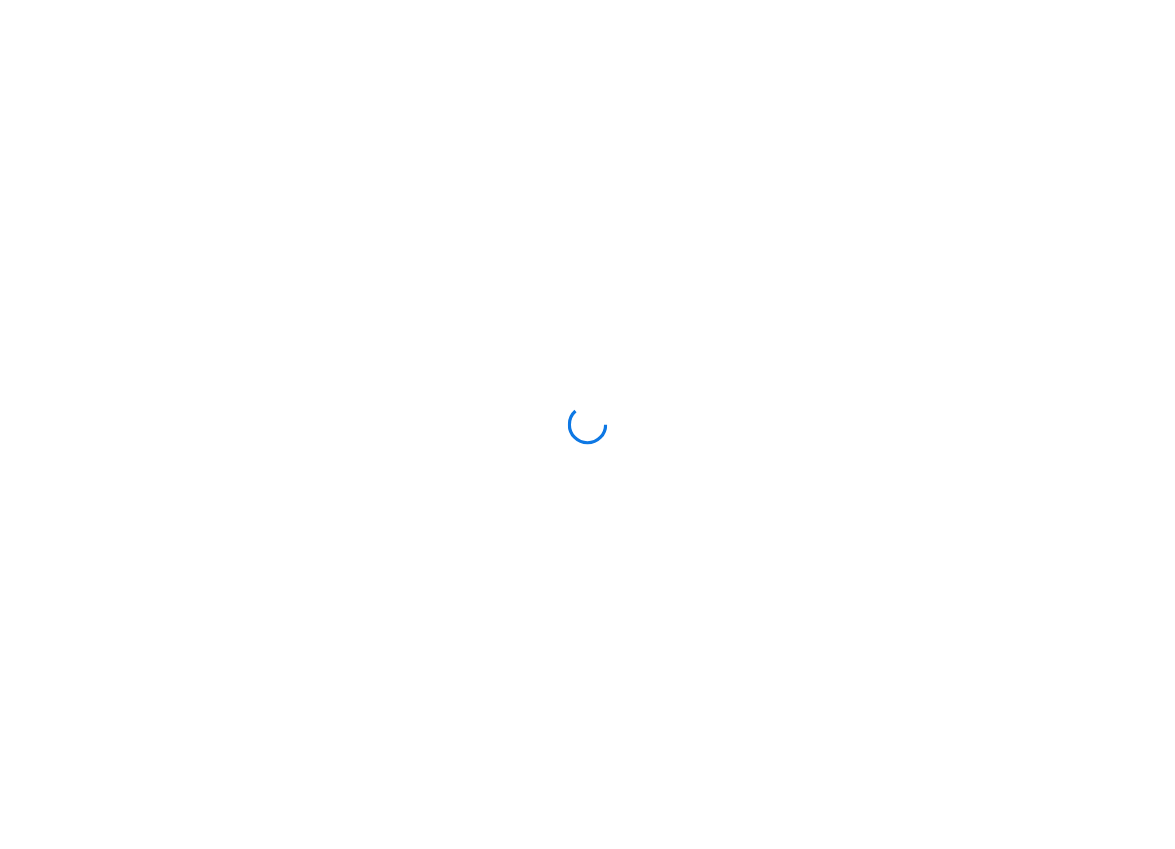 scroll, scrollTop: 0, scrollLeft: 0, axis: both 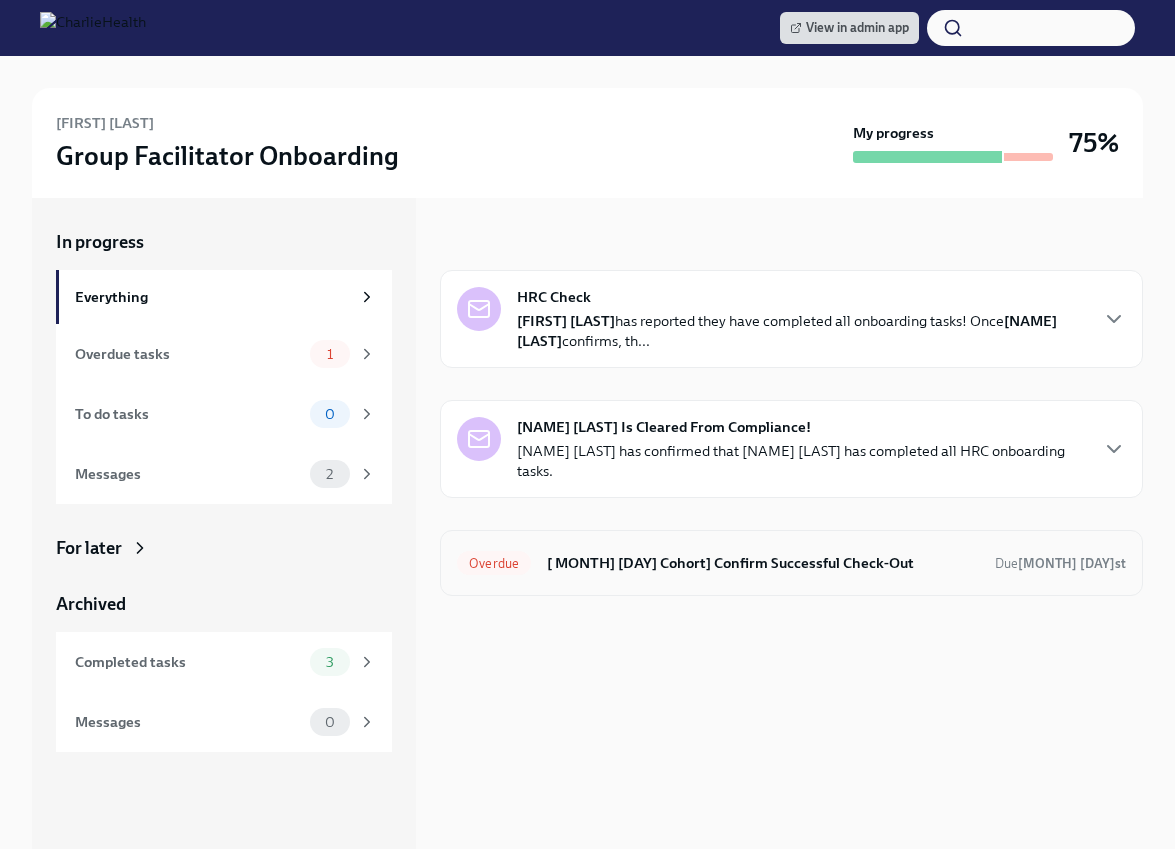 click on "[ May 12th Cohort] Confirm Successful Check-Out" at bounding box center [763, 563] 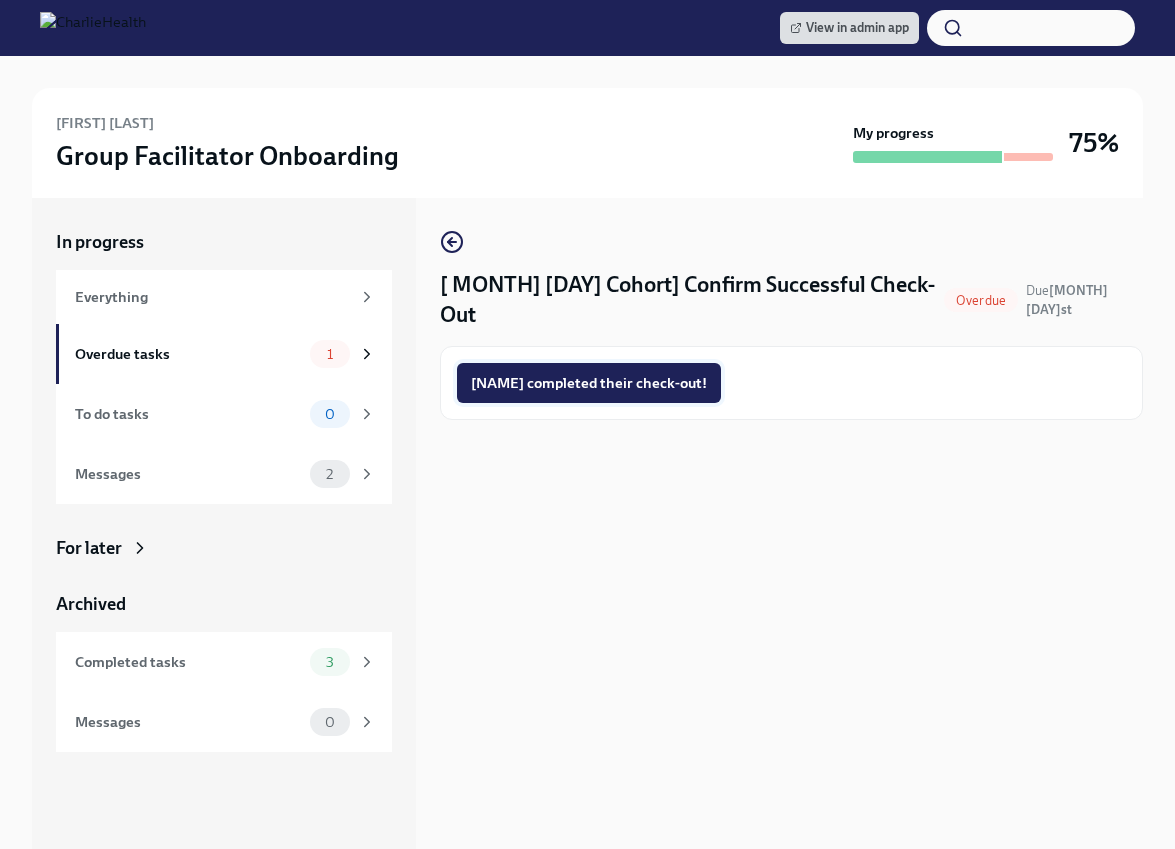 click on "Jana completed their check-out!" at bounding box center [589, 383] 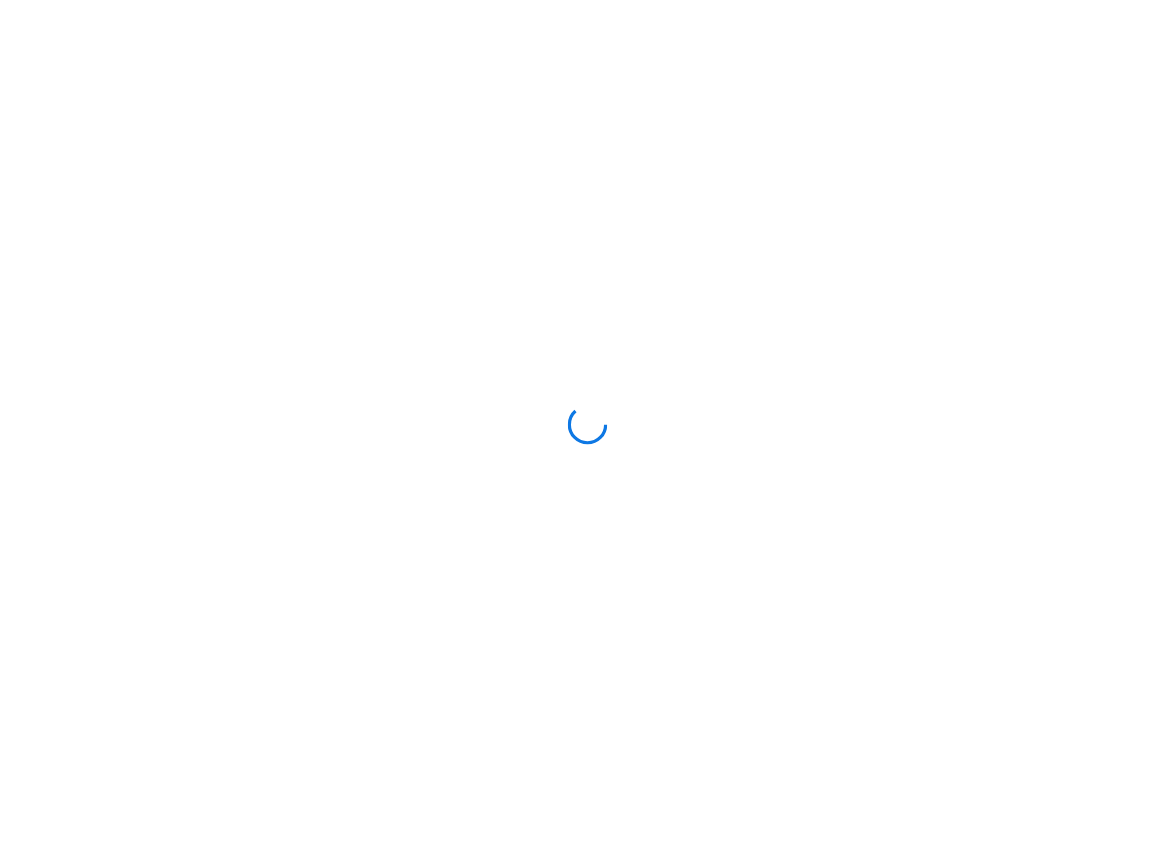 scroll, scrollTop: 0, scrollLeft: 0, axis: both 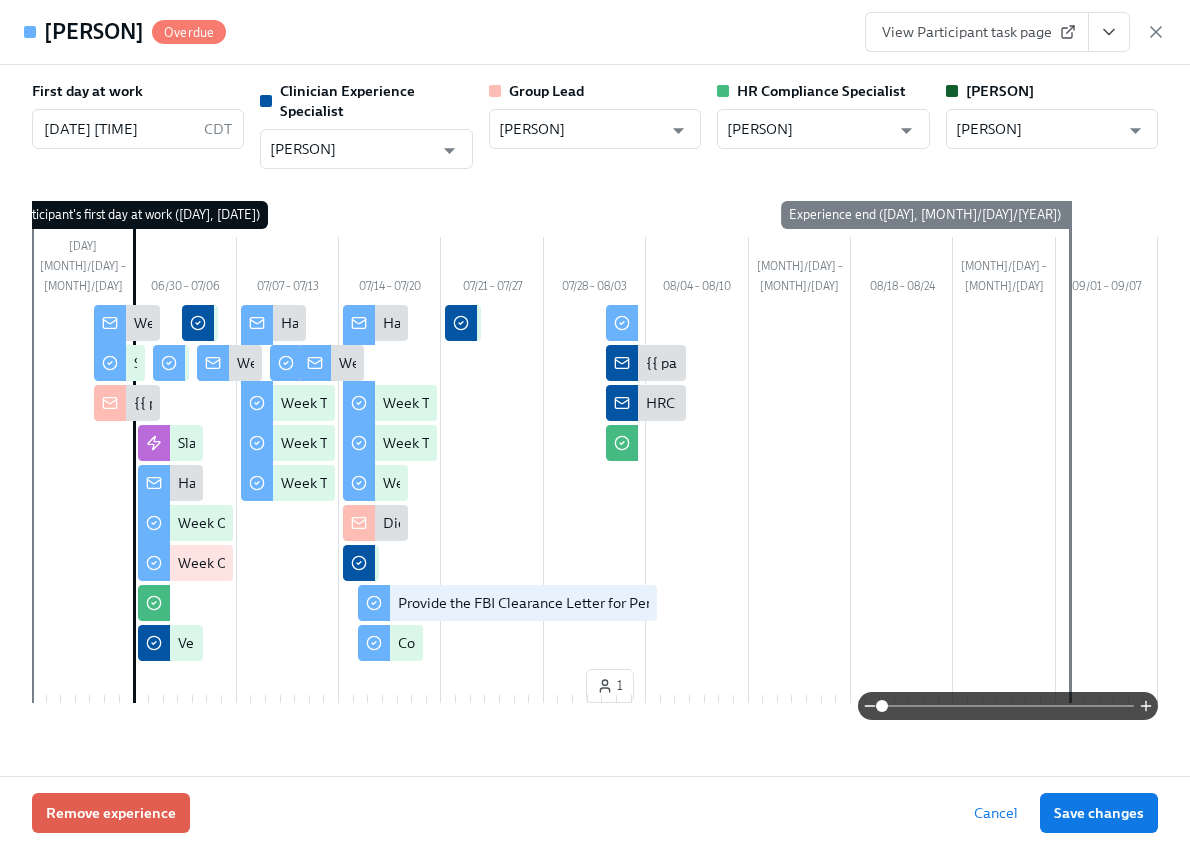 click on "View Participant task page" at bounding box center [977, 32] 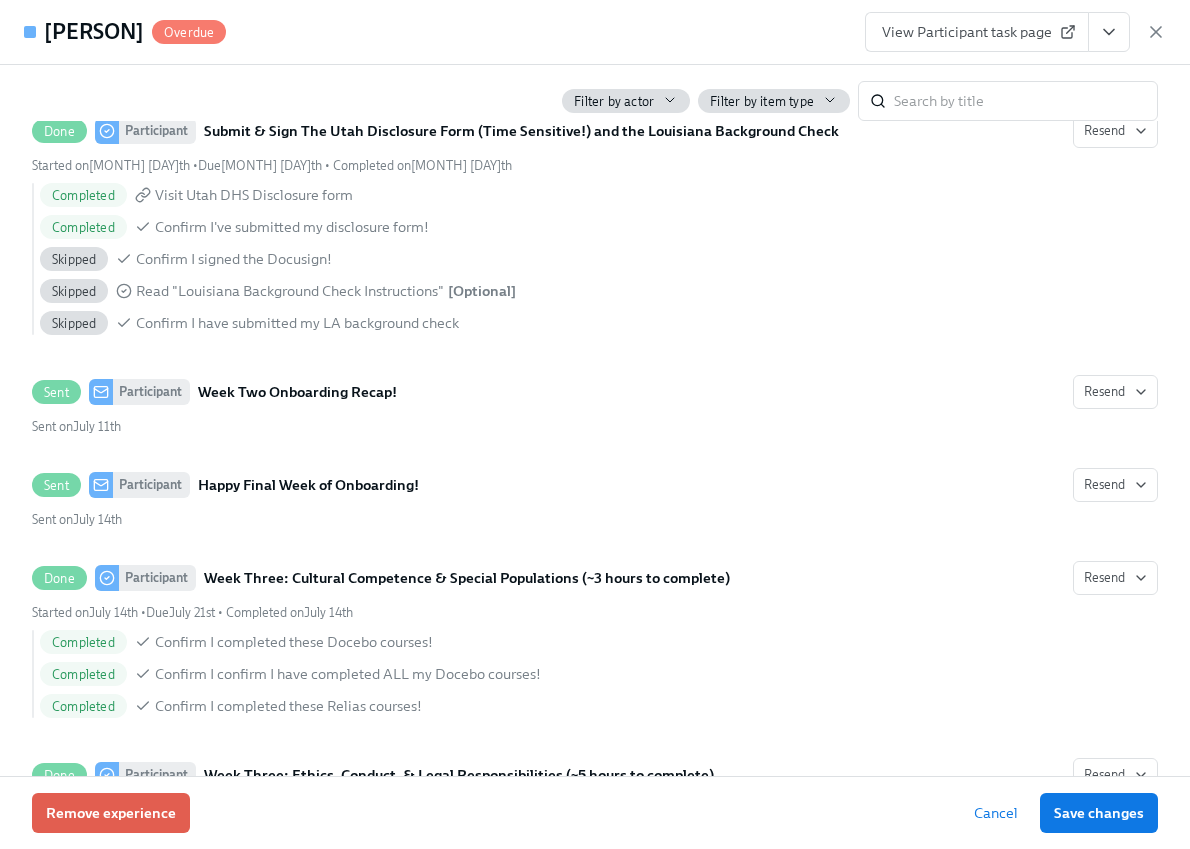 scroll, scrollTop: 3228, scrollLeft: 0, axis: vertical 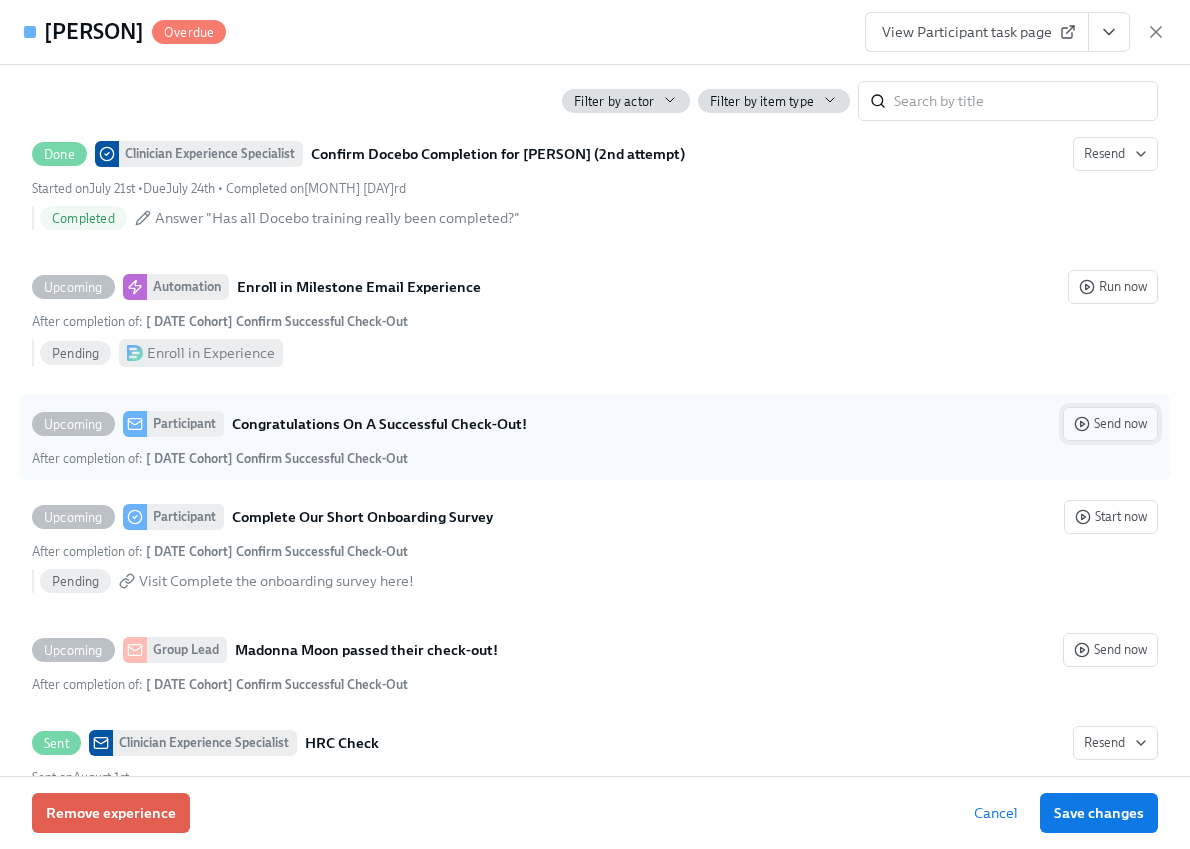 click on "Send now" at bounding box center (1110, 424) 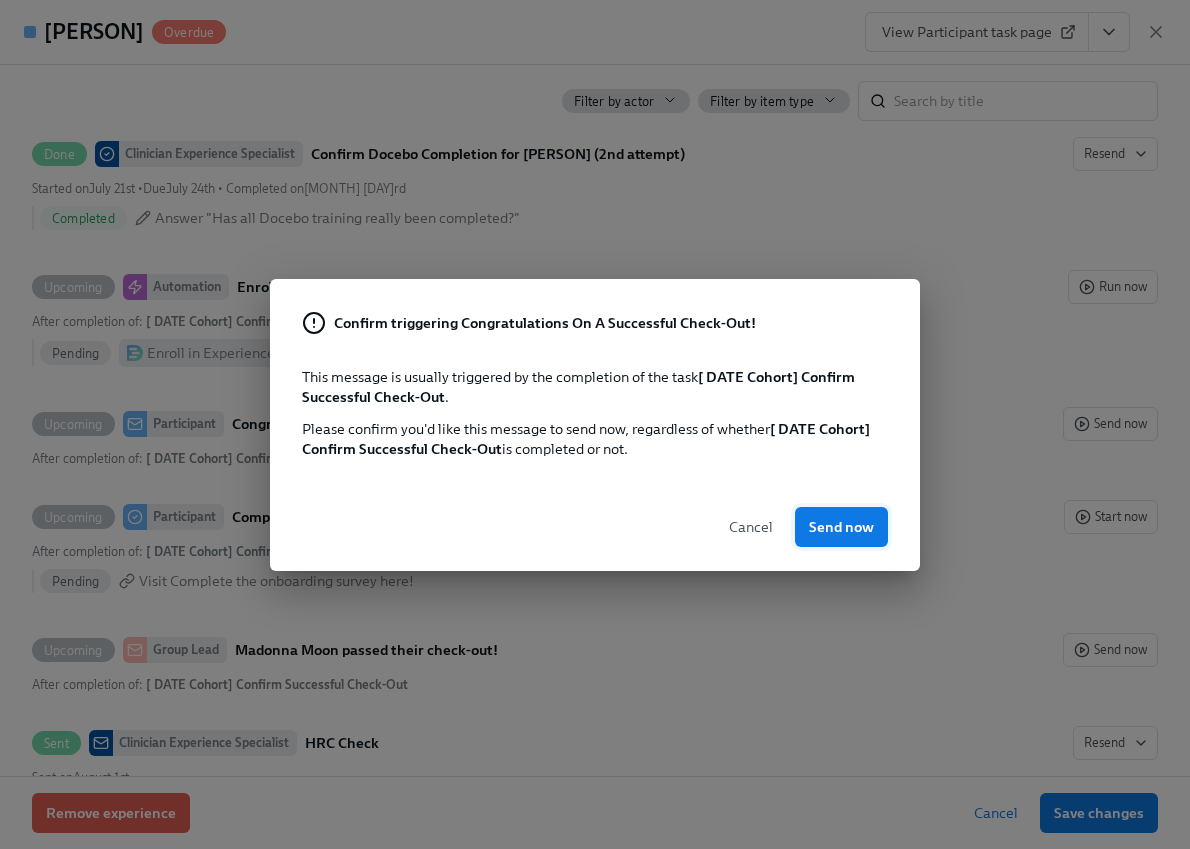 click on "Send now" at bounding box center (841, 527) 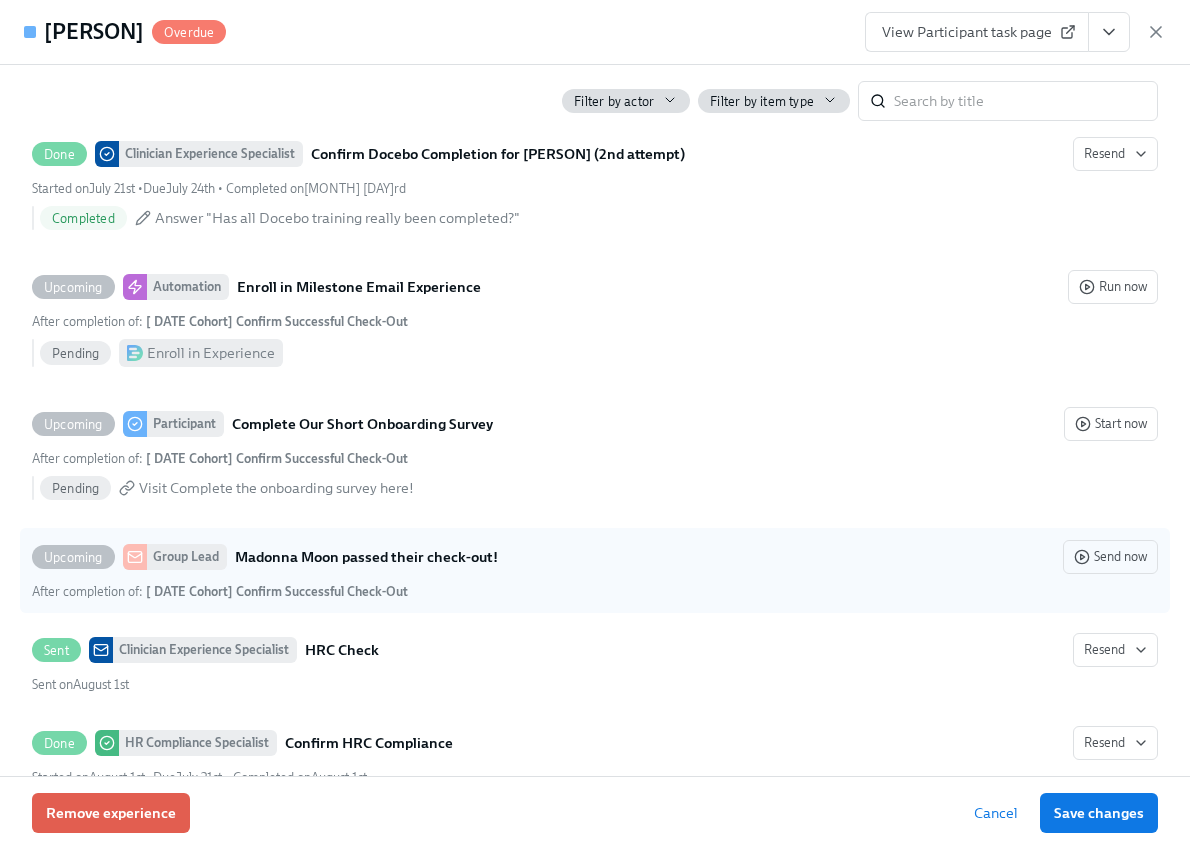 scroll, scrollTop: 0, scrollLeft: 28261, axis: horizontal 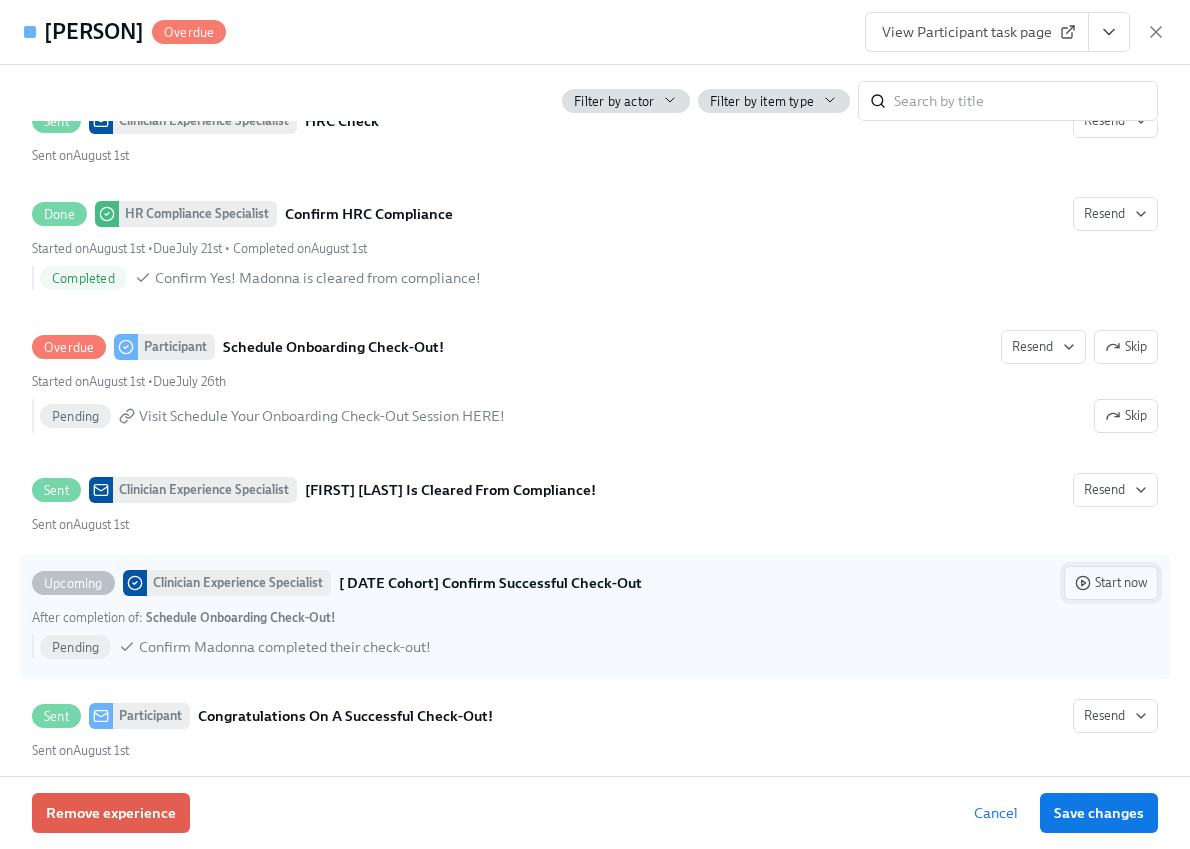 click on "Start now" at bounding box center [1111, 583] 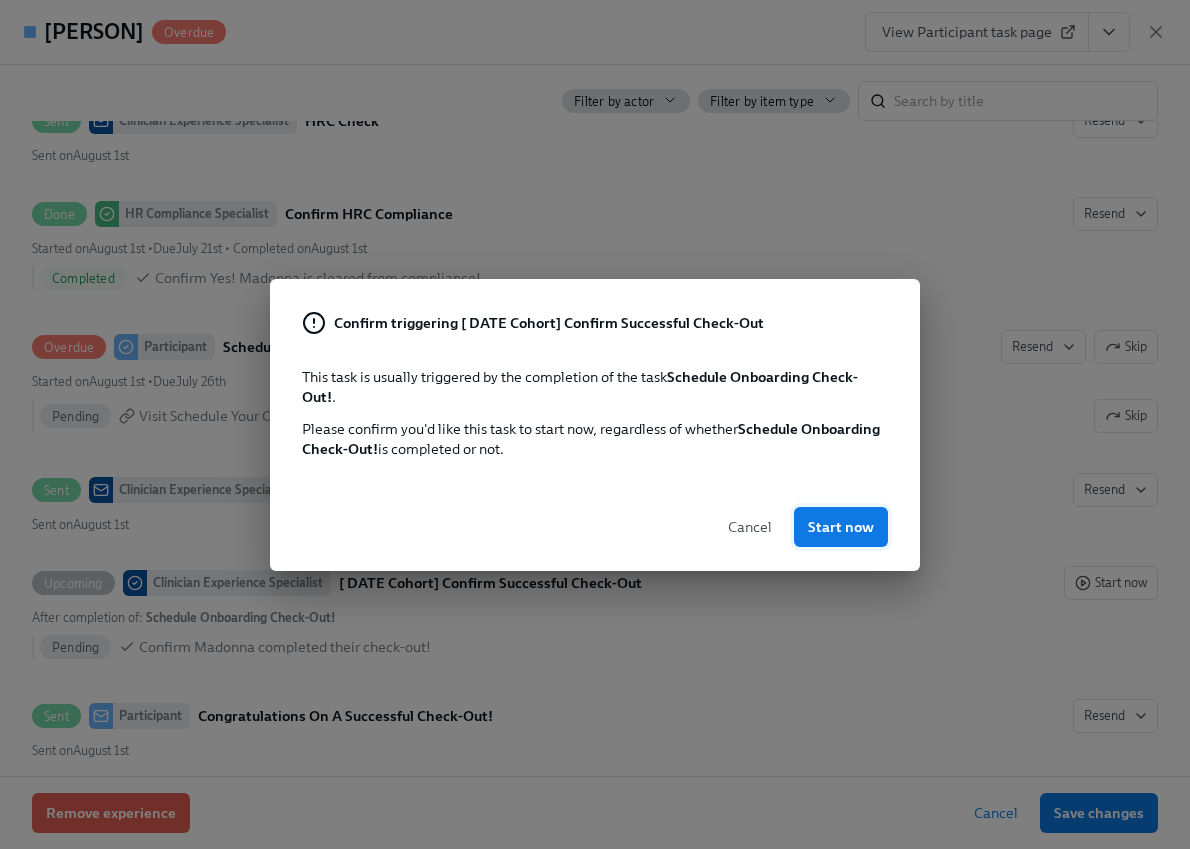 click on "Start now" at bounding box center (841, 527) 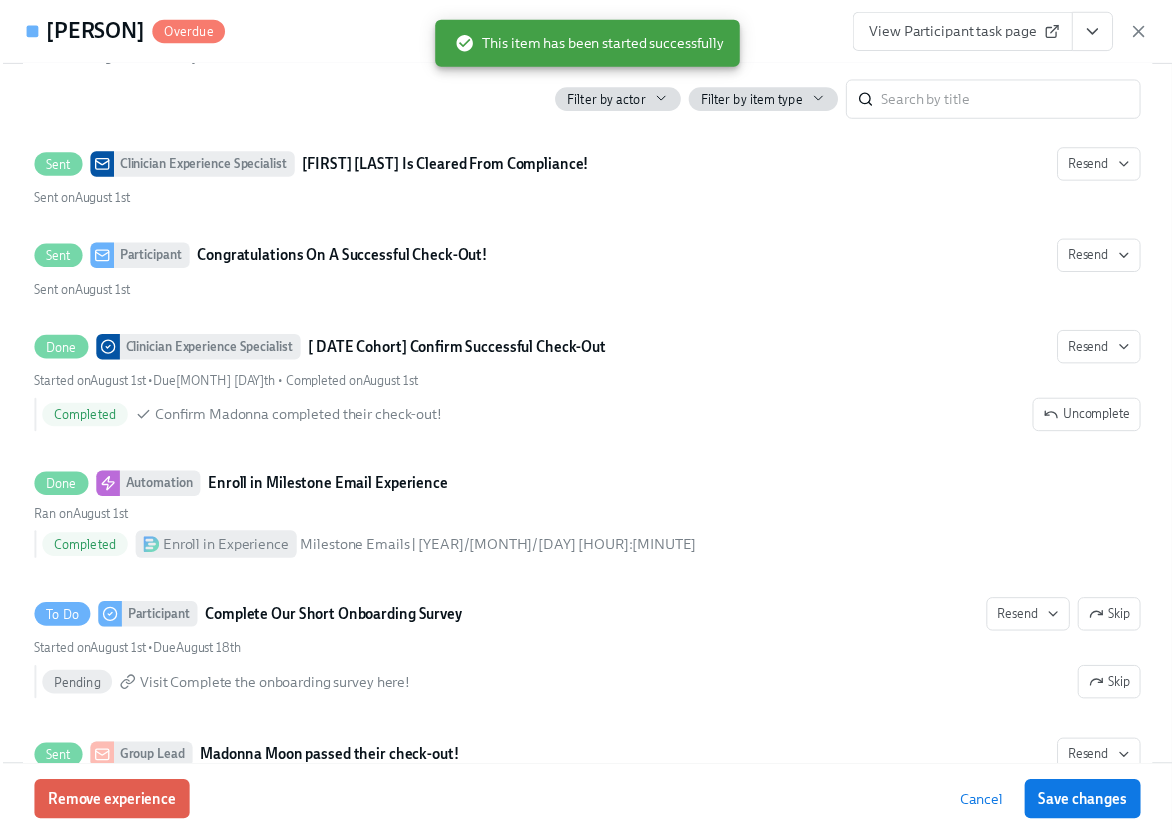 scroll, scrollTop: 5488, scrollLeft: 0, axis: vertical 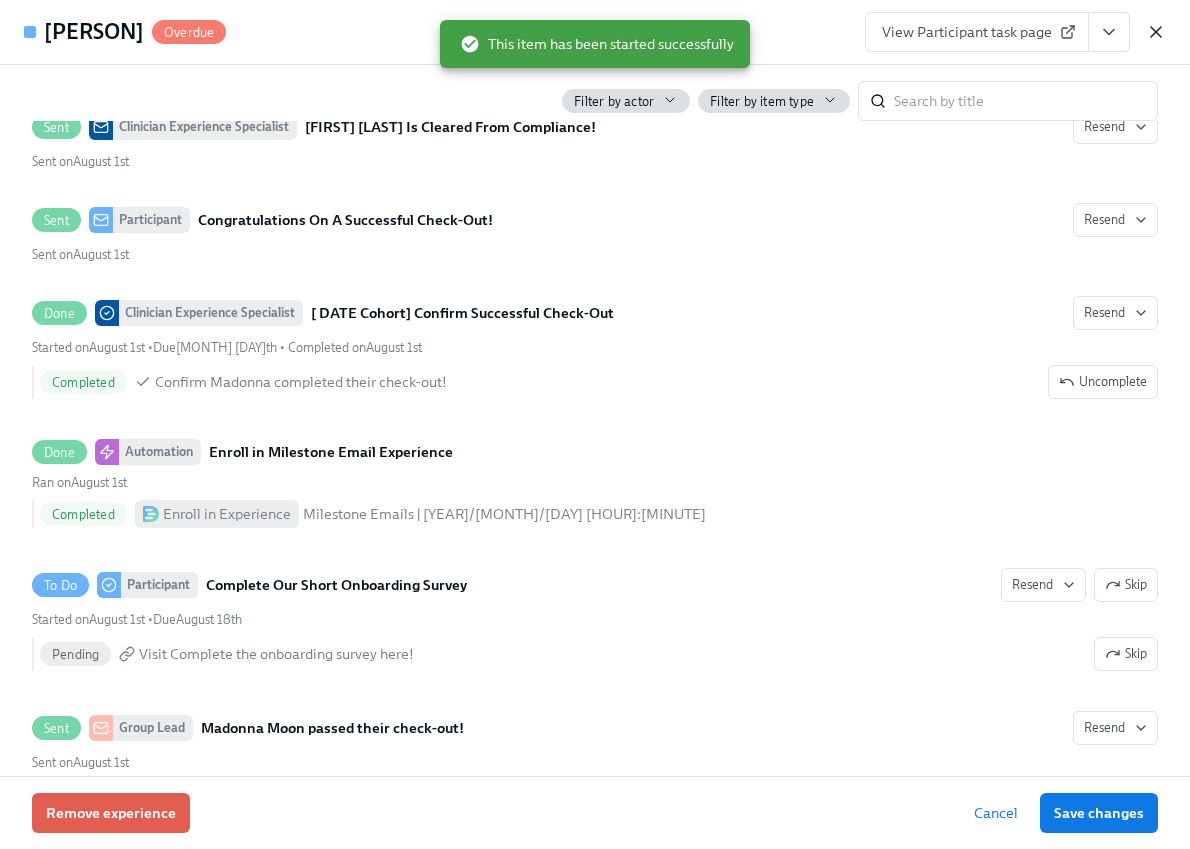 click 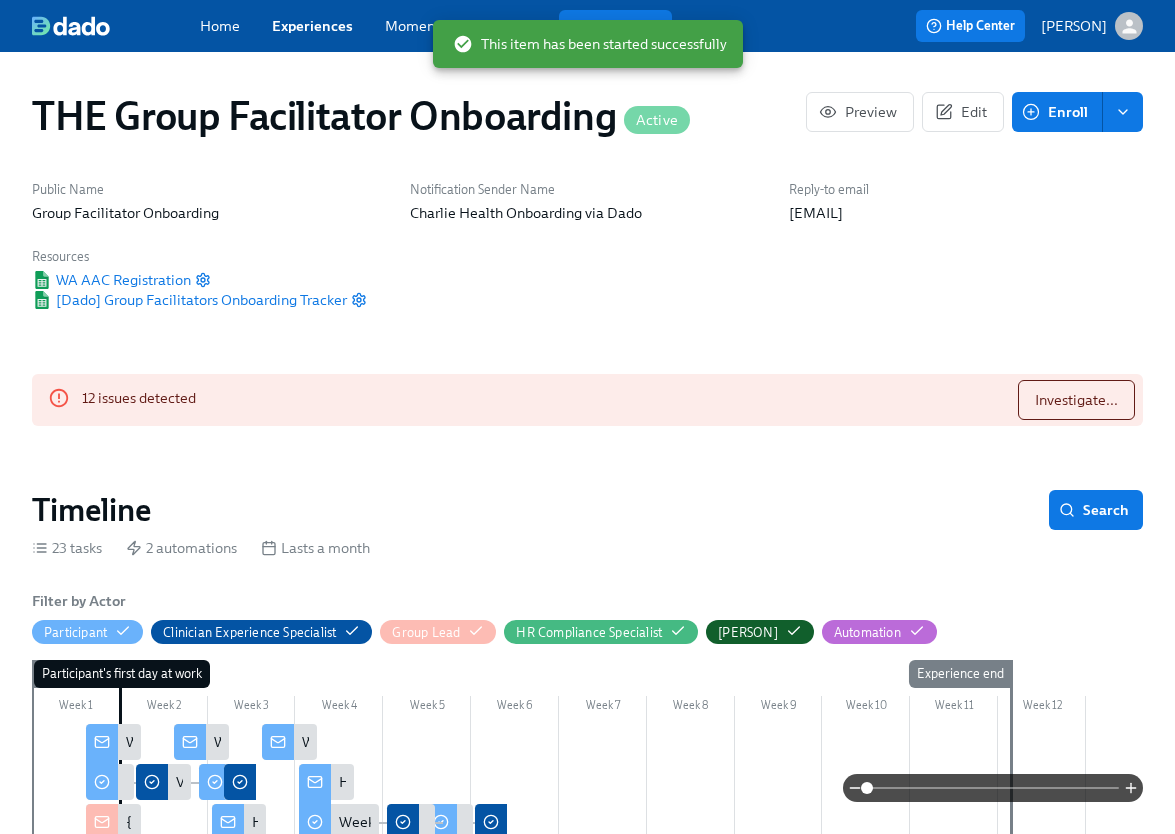 scroll, scrollTop: 0, scrollLeft: 28246, axis: horizontal 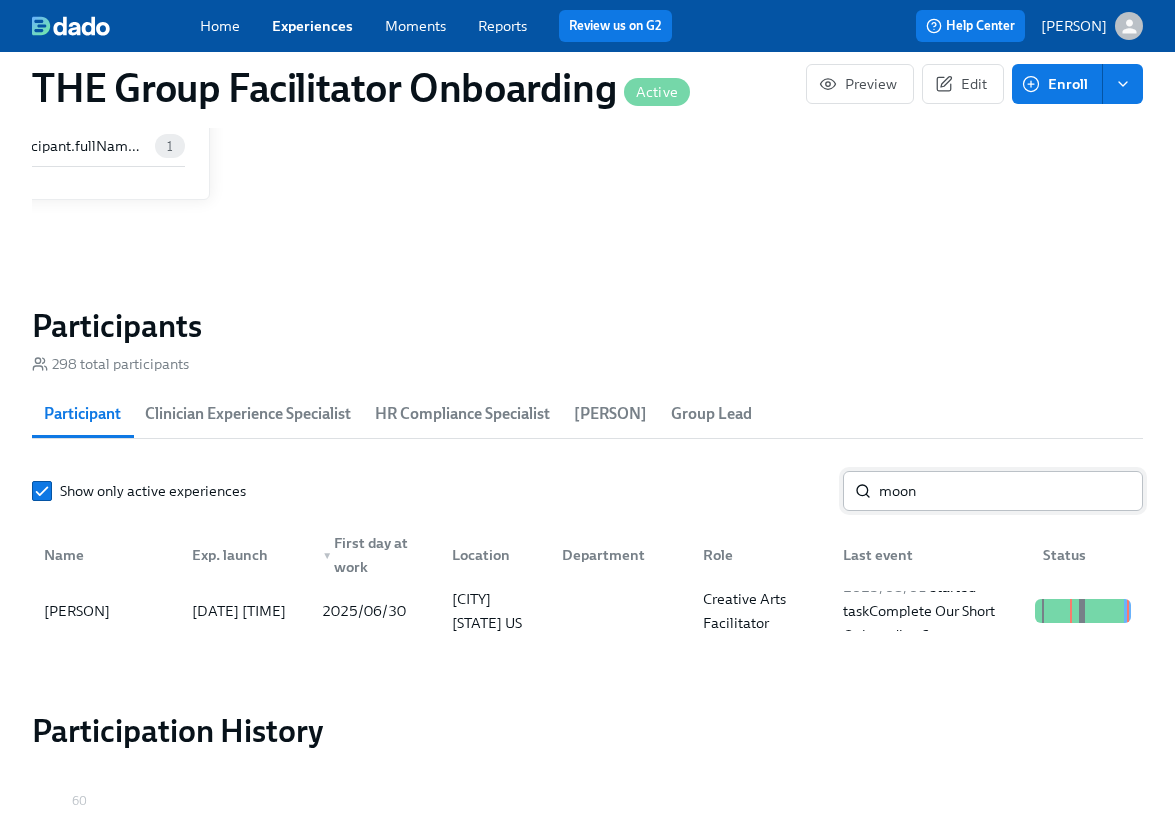 click on "moon" at bounding box center [1011, 491] 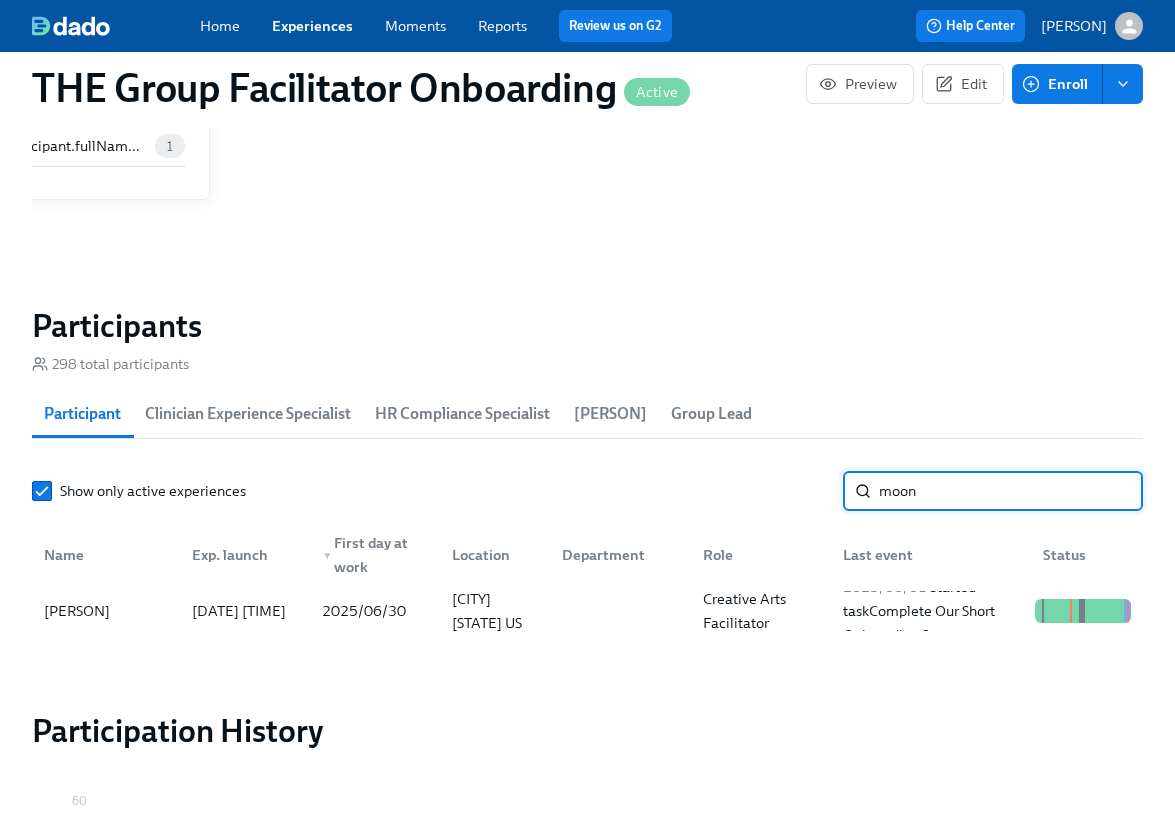 click on "moon" at bounding box center (1011, 491) 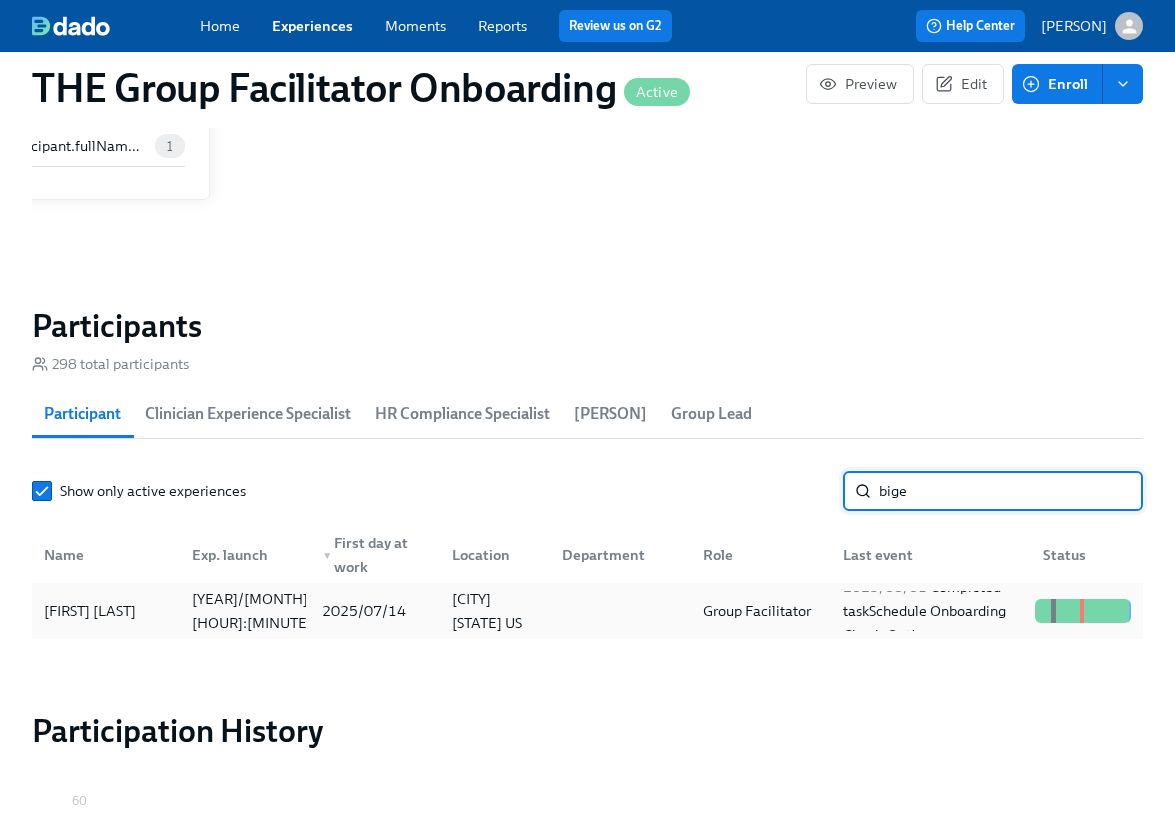 type on "bige" 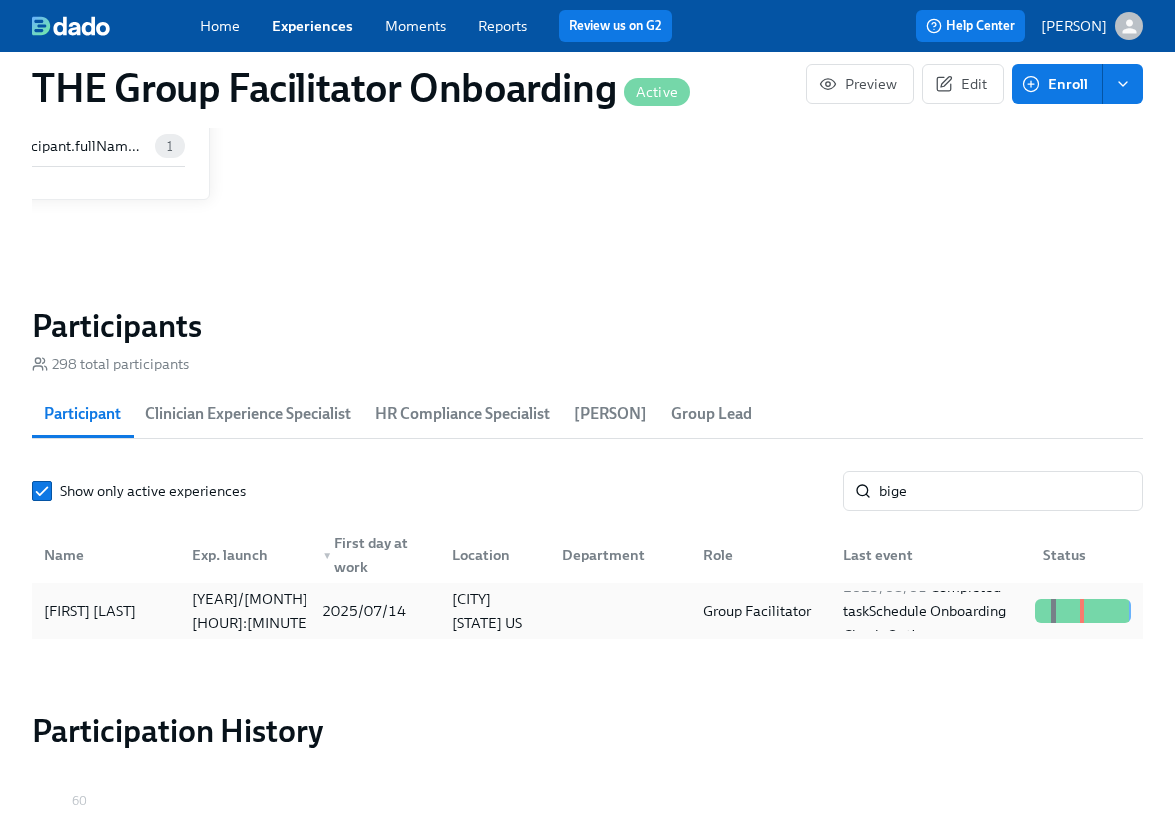 click on "[FIRST] [LAST]" at bounding box center (90, 611) 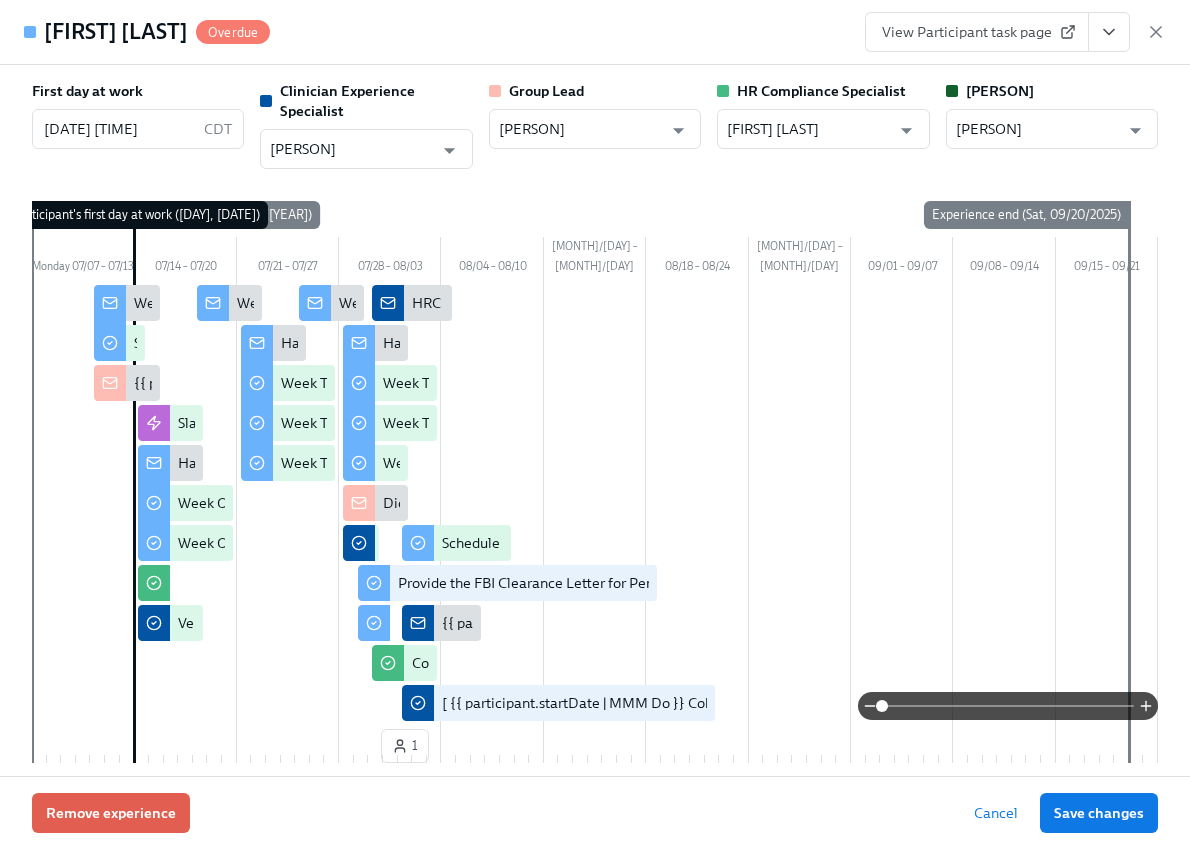click 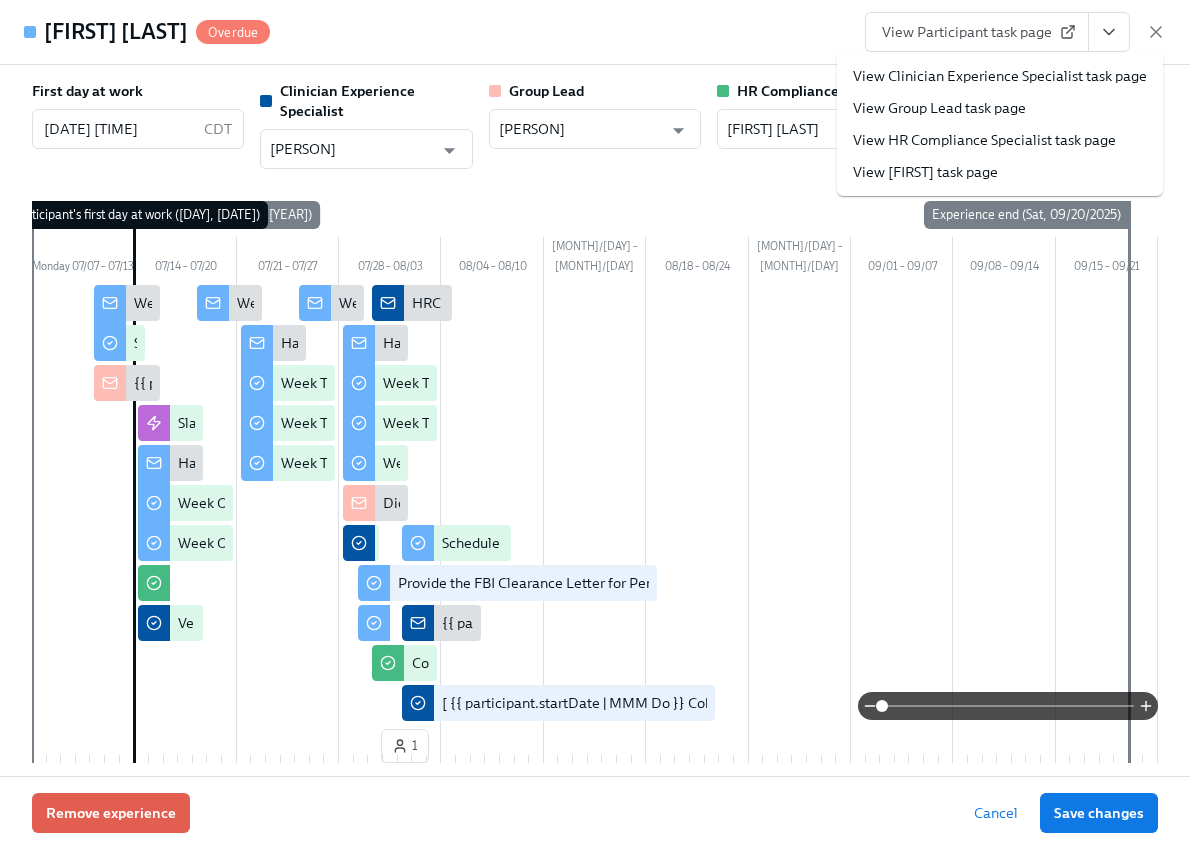 click on "View Clinician Experience Specialist task page" at bounding box center (1000, 76) 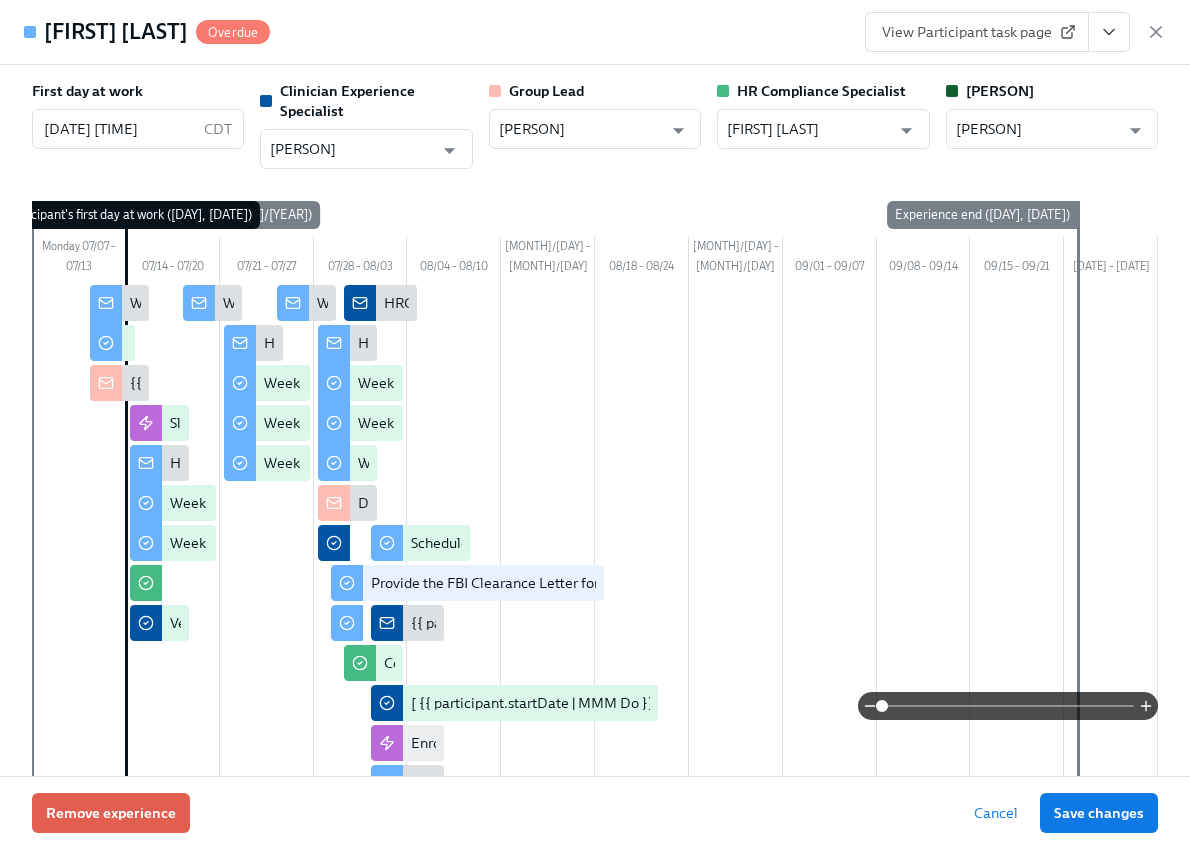 scroll, scrollTop: 0, scrollLeft: 28261, axis: horizontal 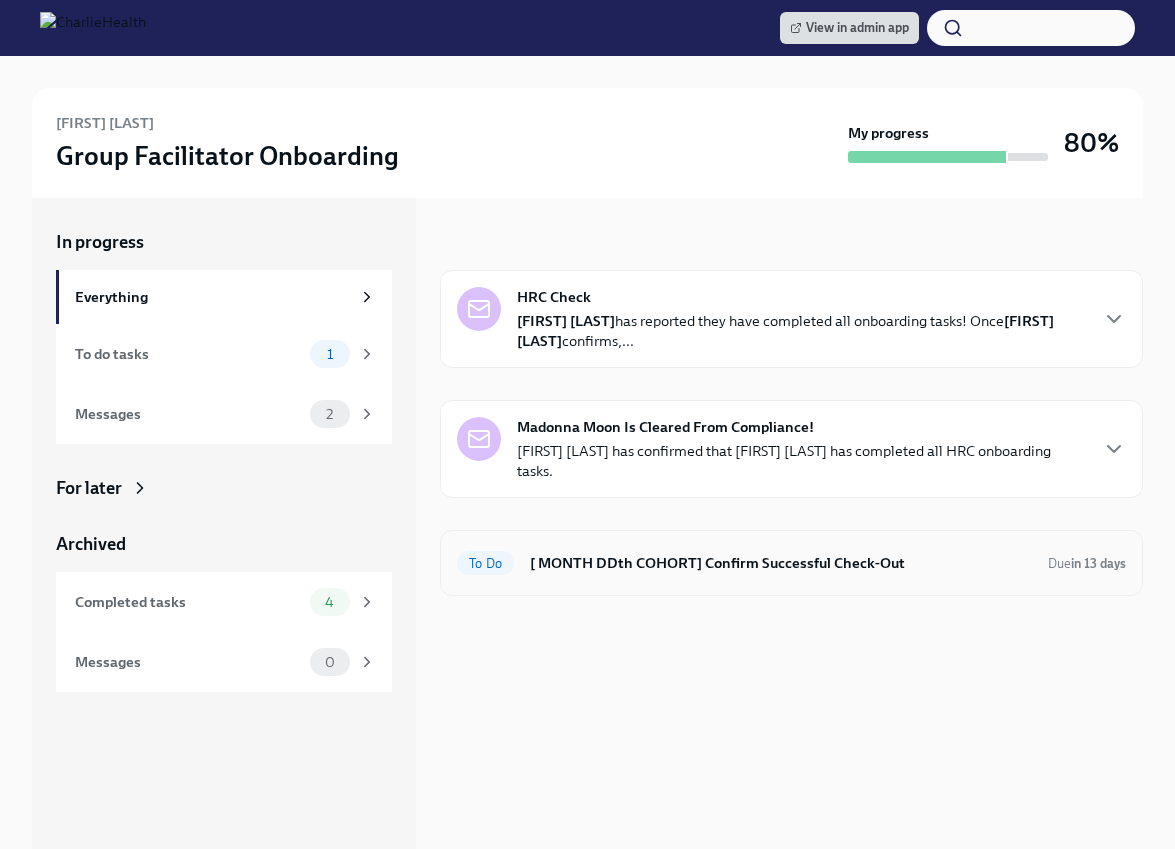 click on "[ DATE Cohort] Confirm Successful Check-Out" at bounding box center (781, 563) 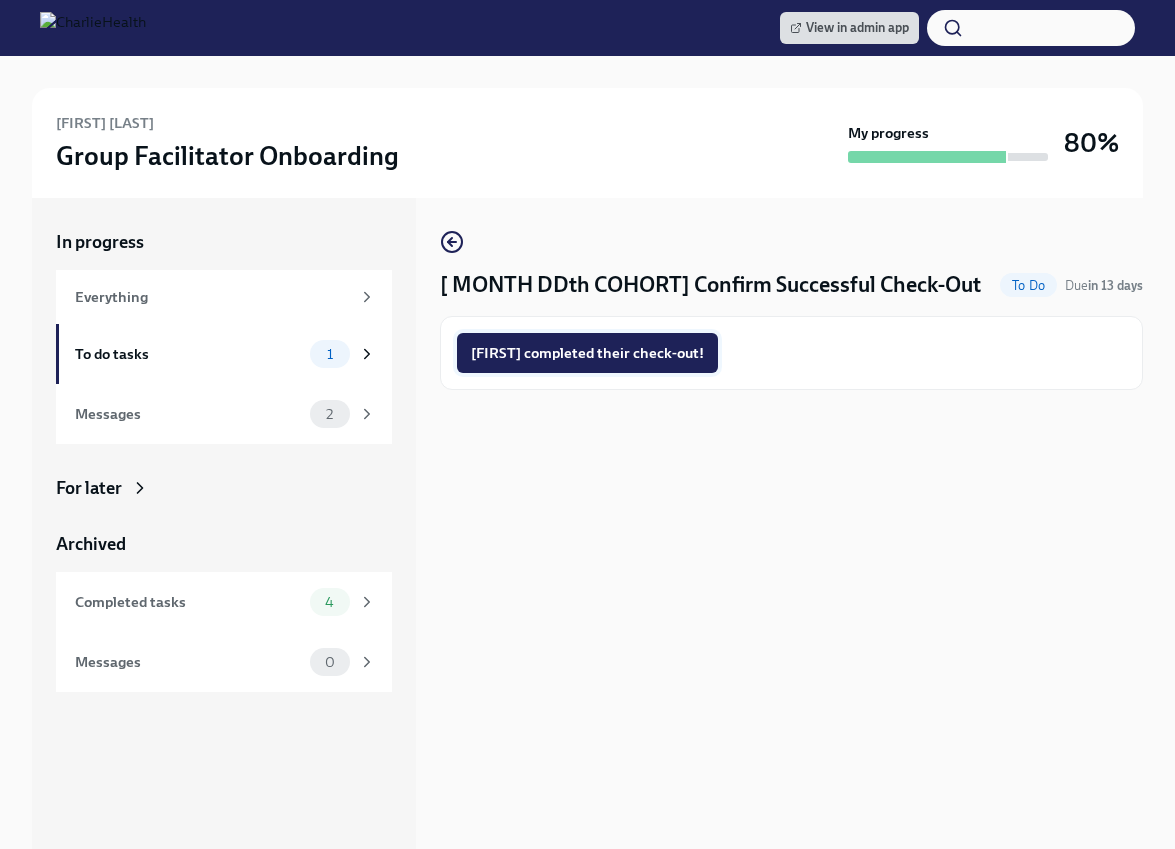 click on "Madonna completed their check-out!" at bounding box center [587, 353] 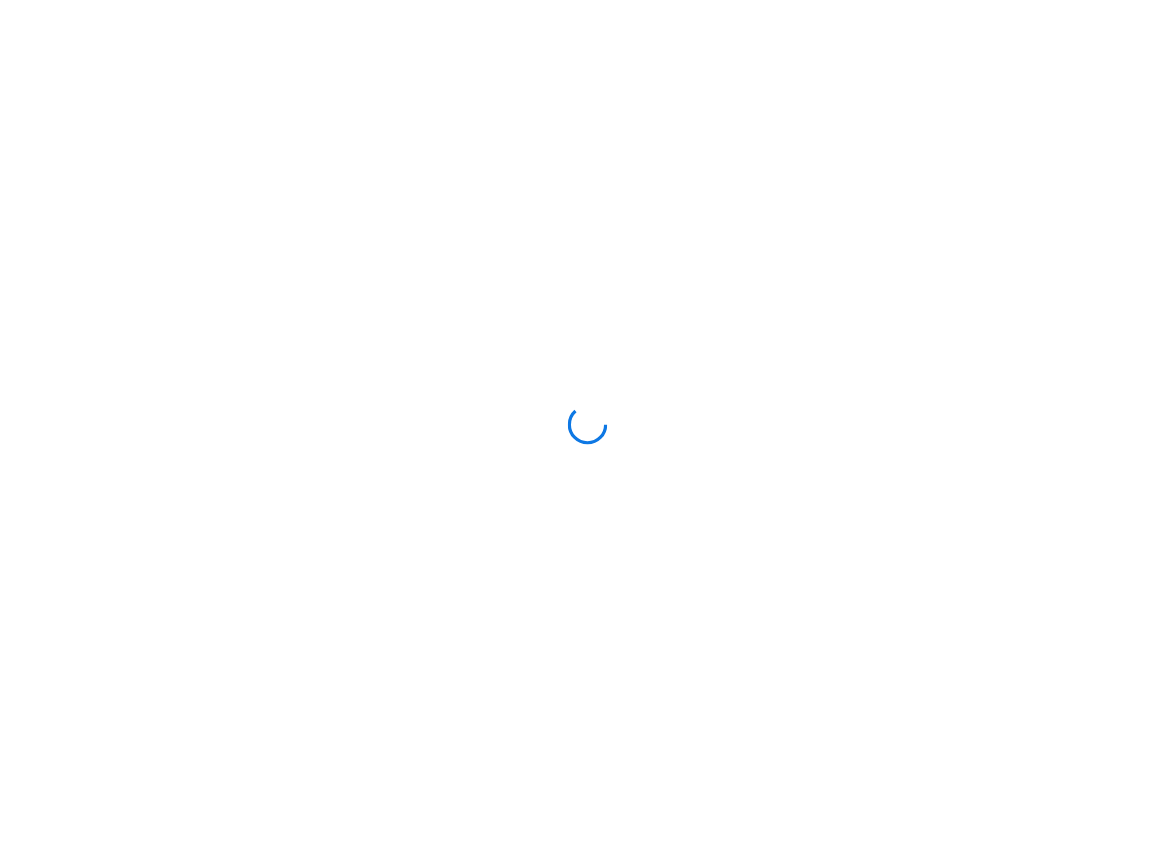 scroll, scrollTop: 0, scrollLeft: 0, axis: both 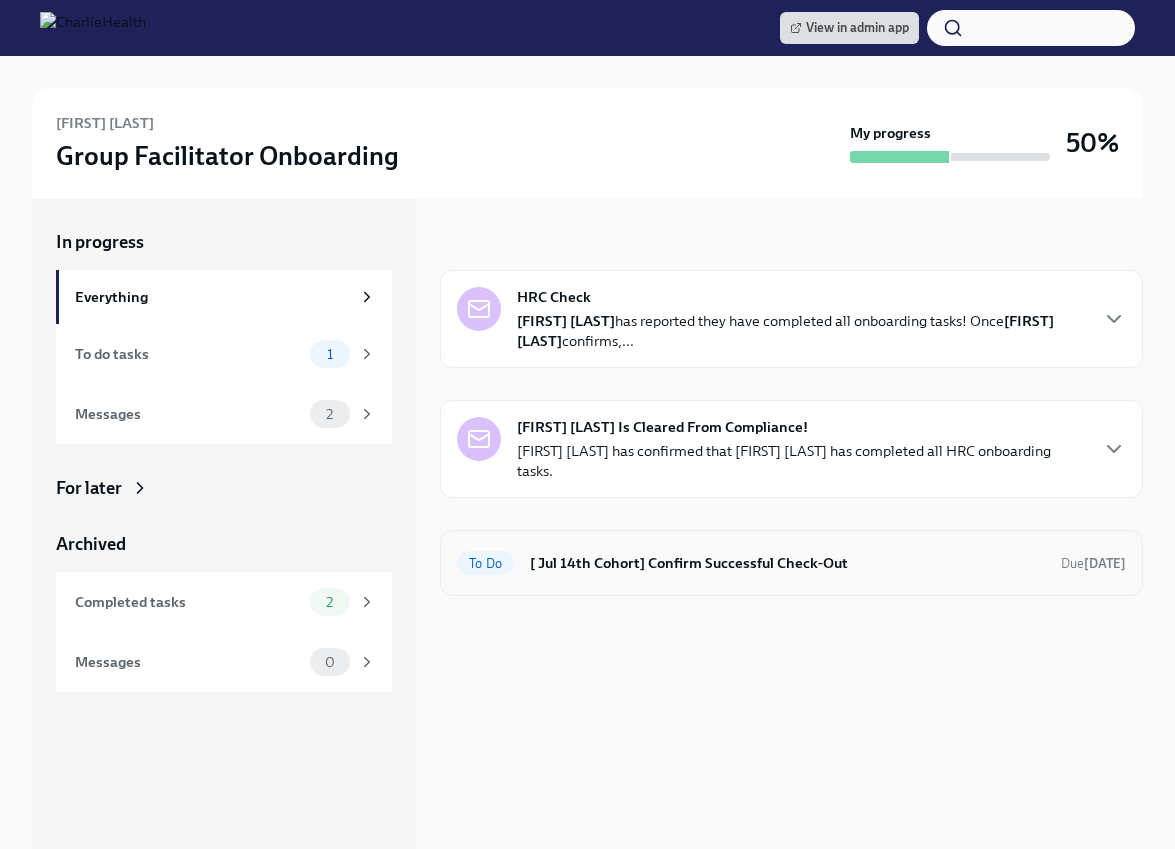 click on "[ Jul 14th Cohort] Confirm Successful Check-Out" at bounding box center (787, 563) 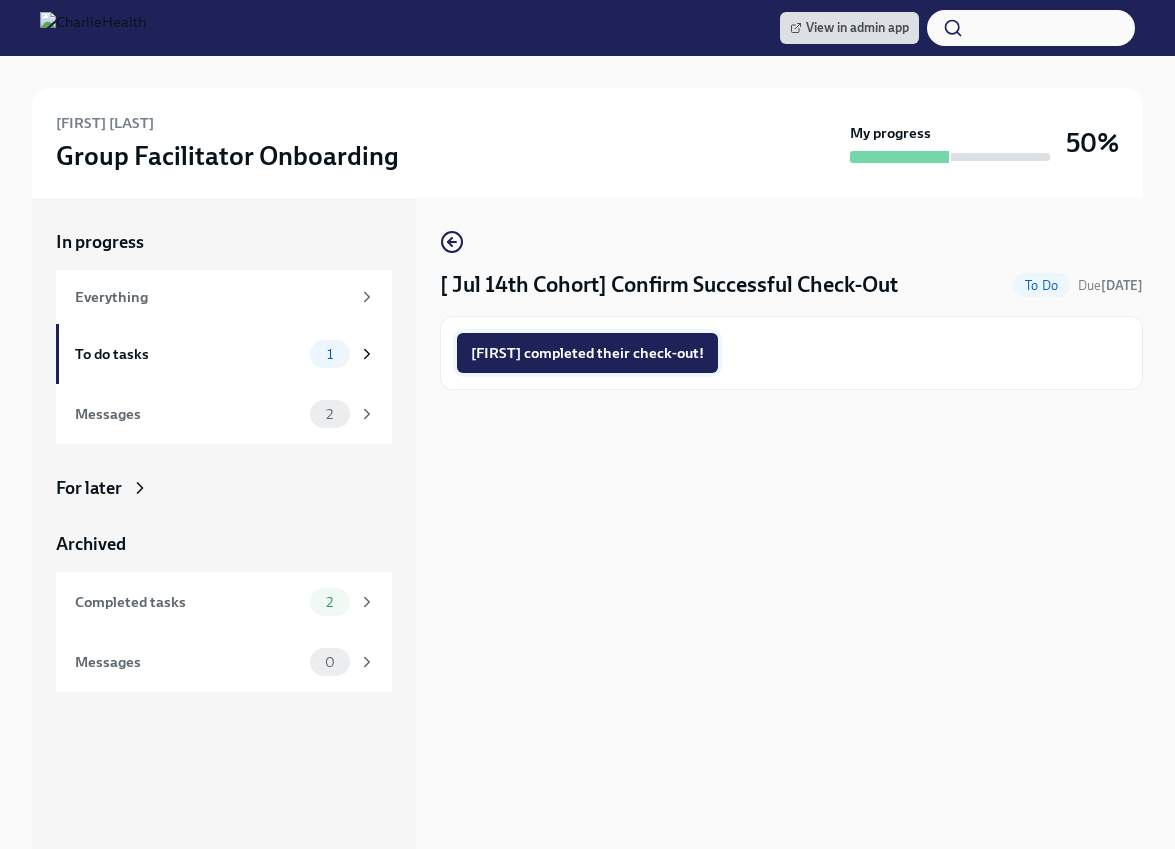 click on "[FIRST] completed their check-out!" at bounding box center (587, 353) 